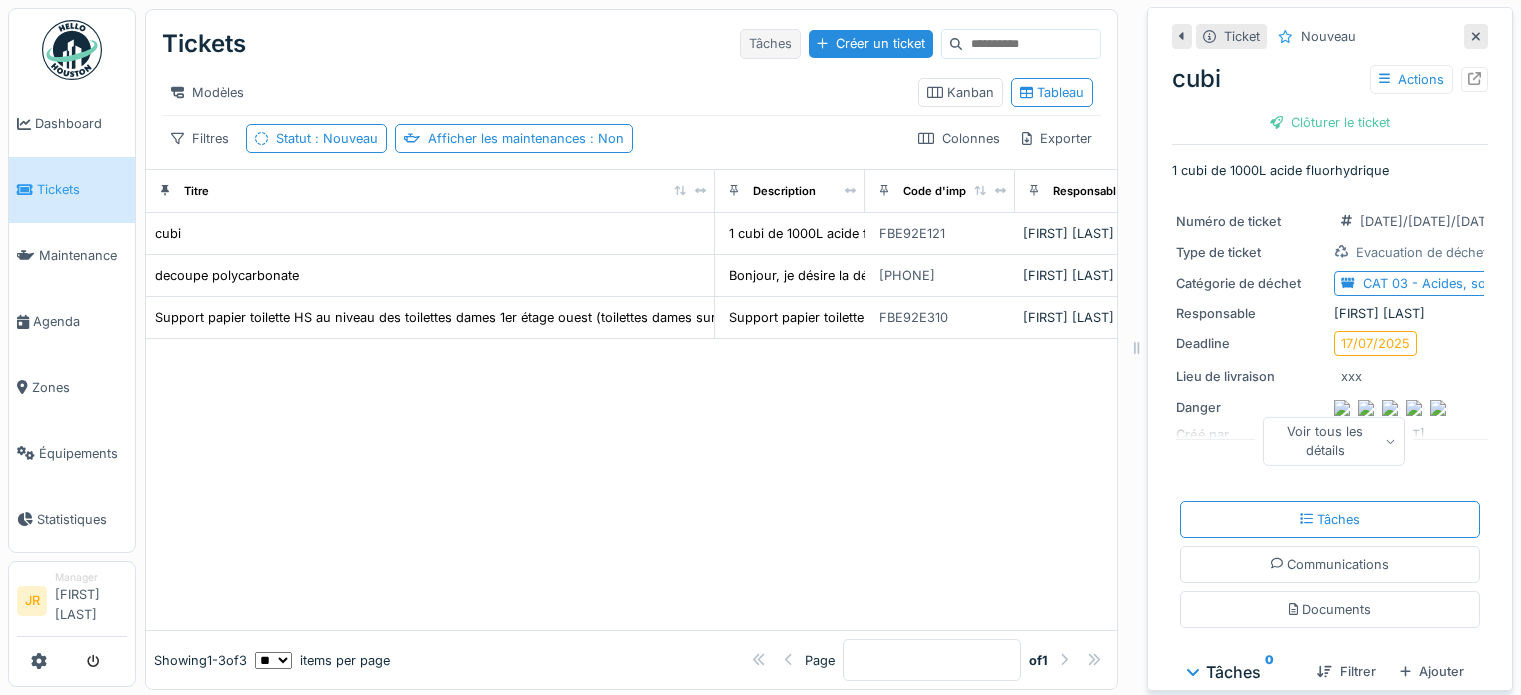 scroll, scrollTop: 0, scrollLeft: 0, axis: both 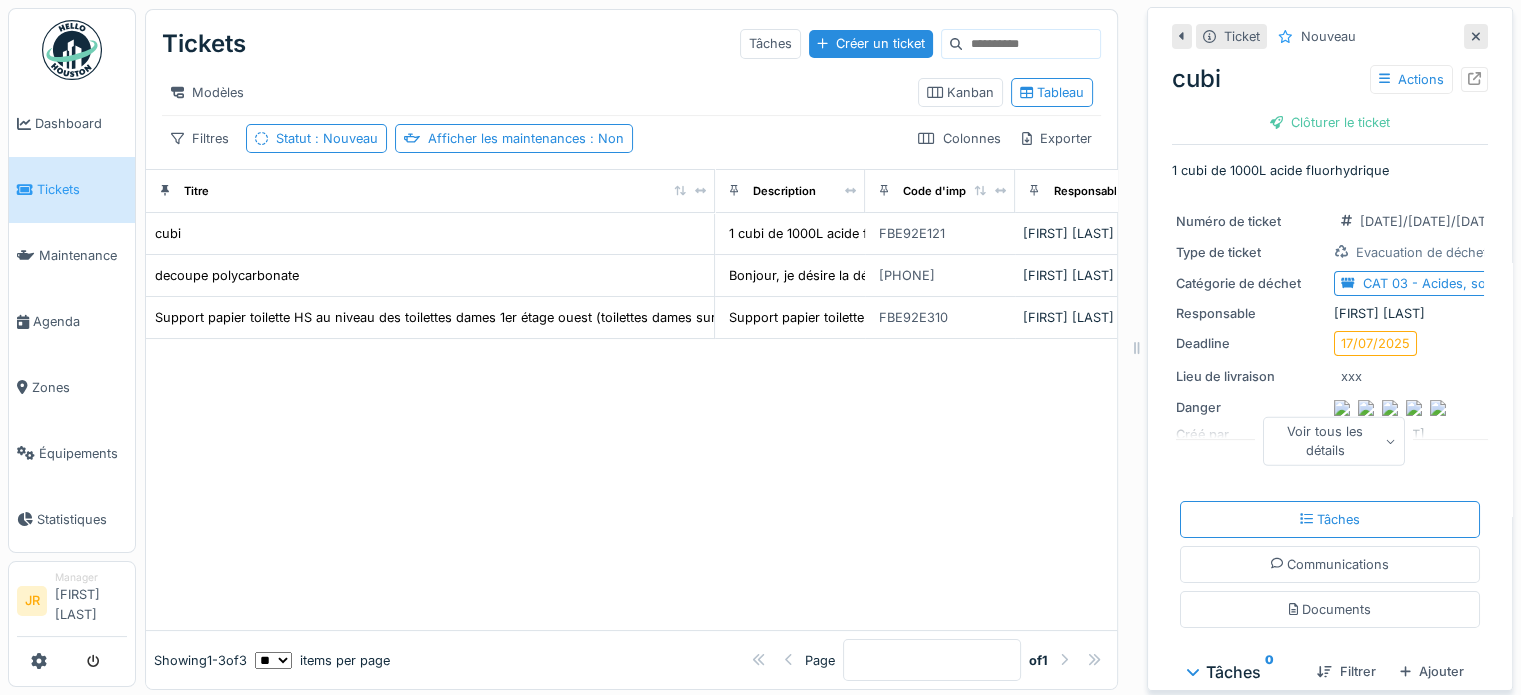 click at bounding box center (72, 50) 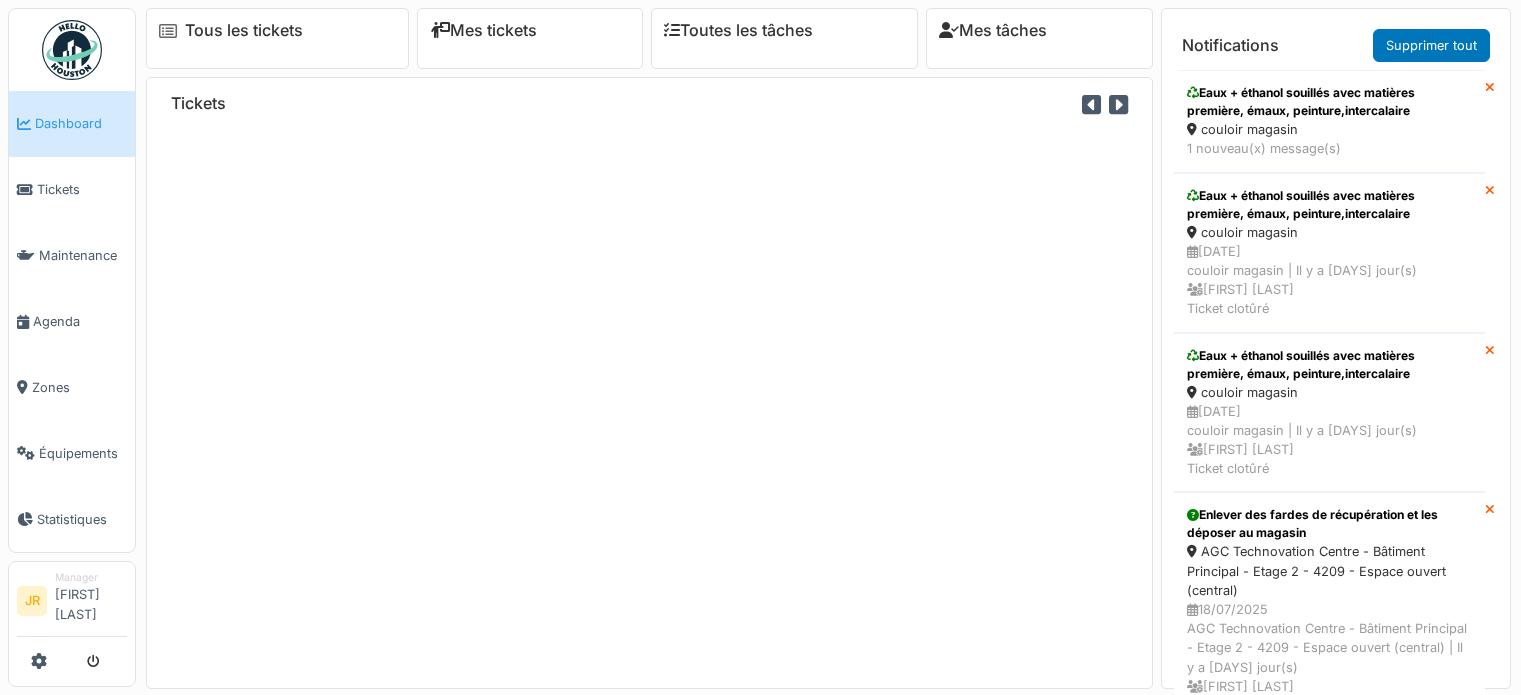 scroll, scrollTop: 0, scrollLeft: 0, axis: both 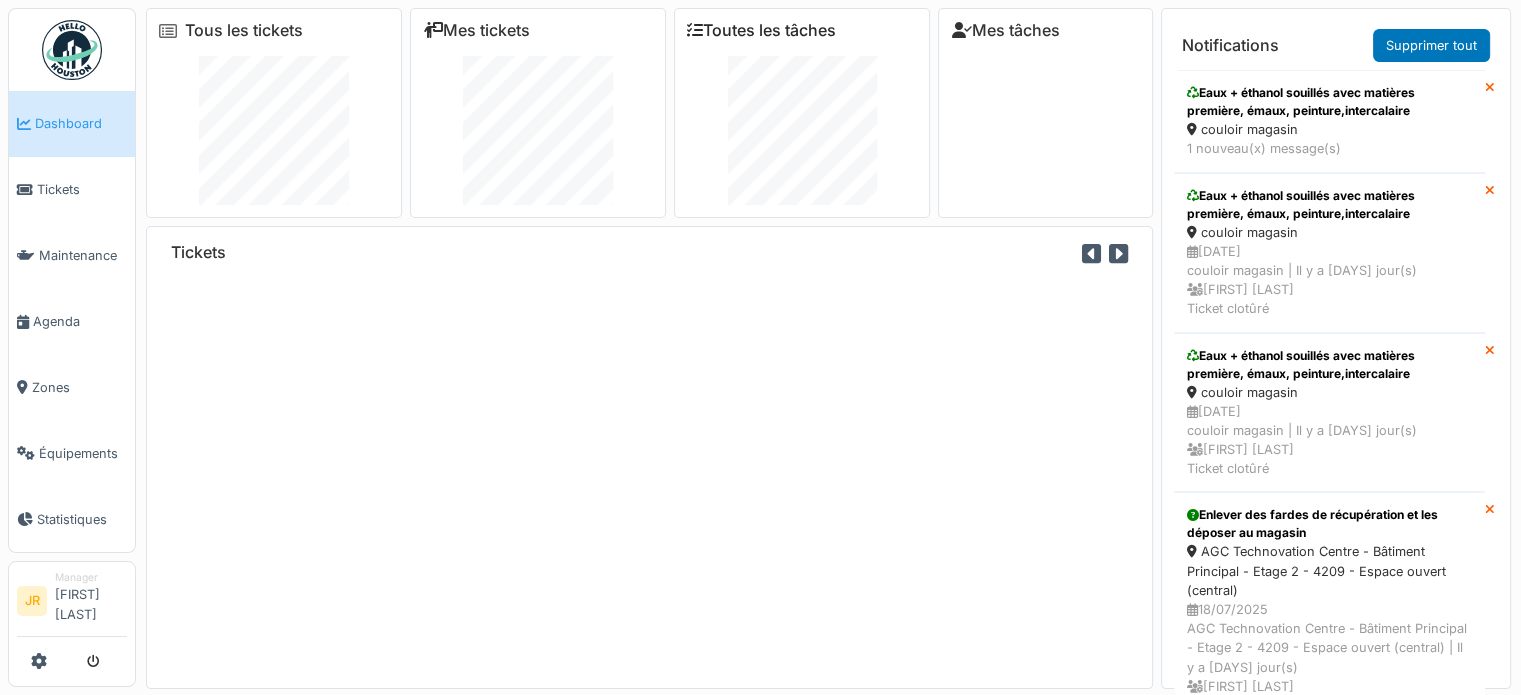 click on "Toutes les tâches" at bounding box center (761, 30) 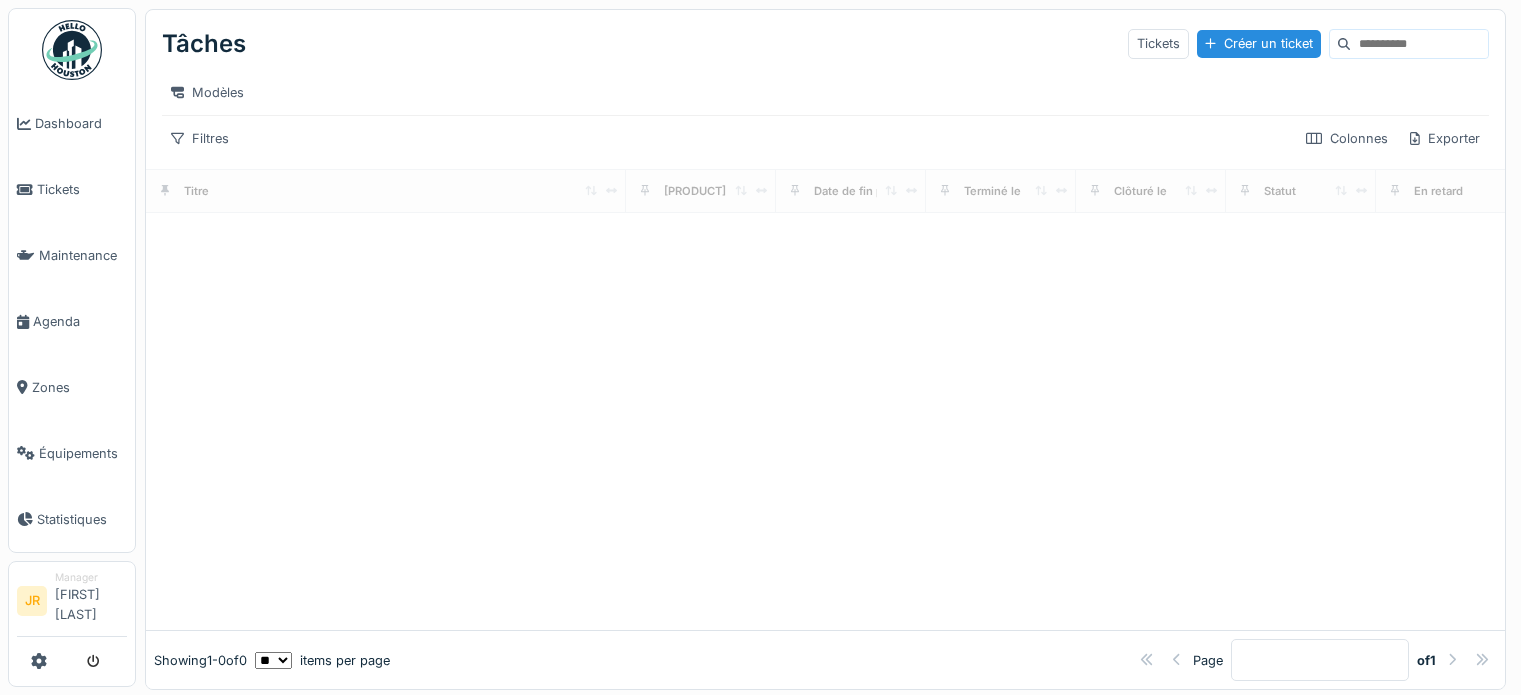scroll, scrollTop: 0, scrollLeft: 0, axis: both 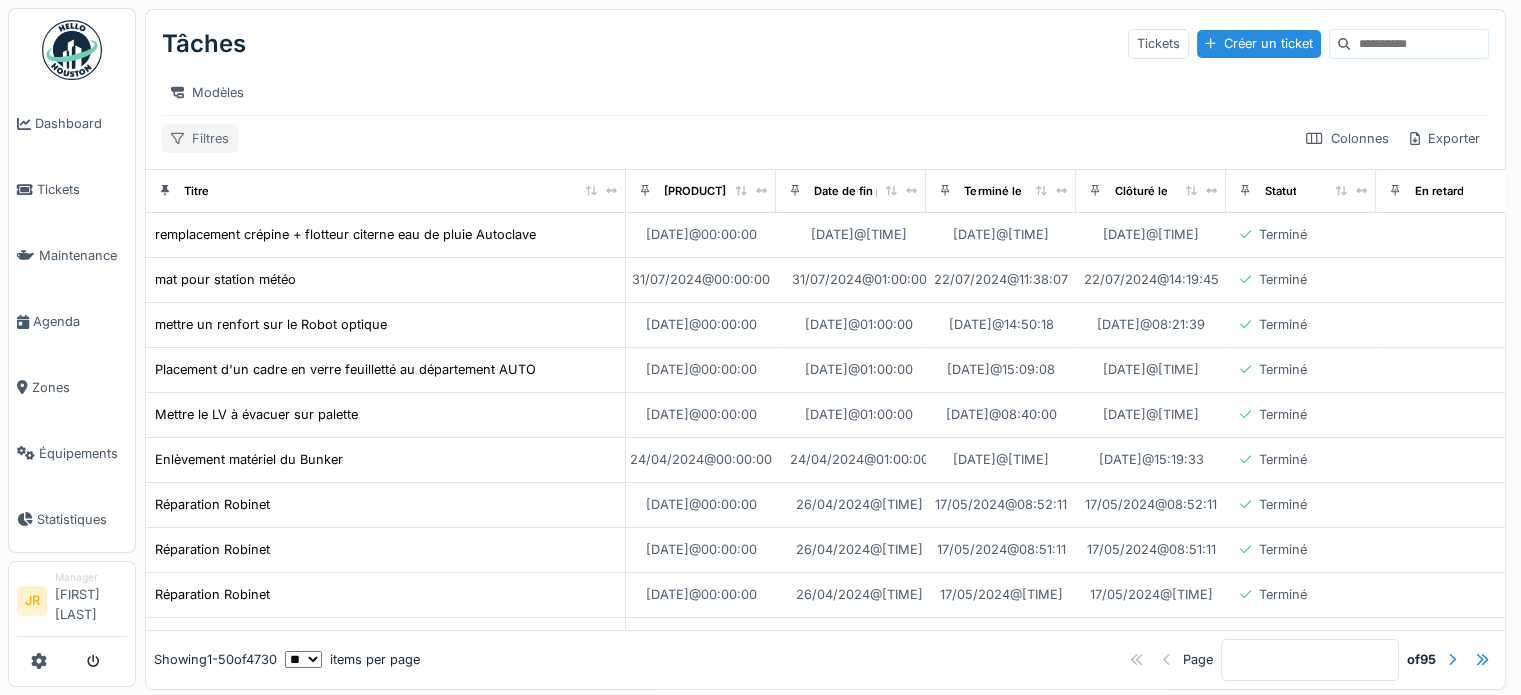 click on "Filtres" at bounding box center [200, 138] 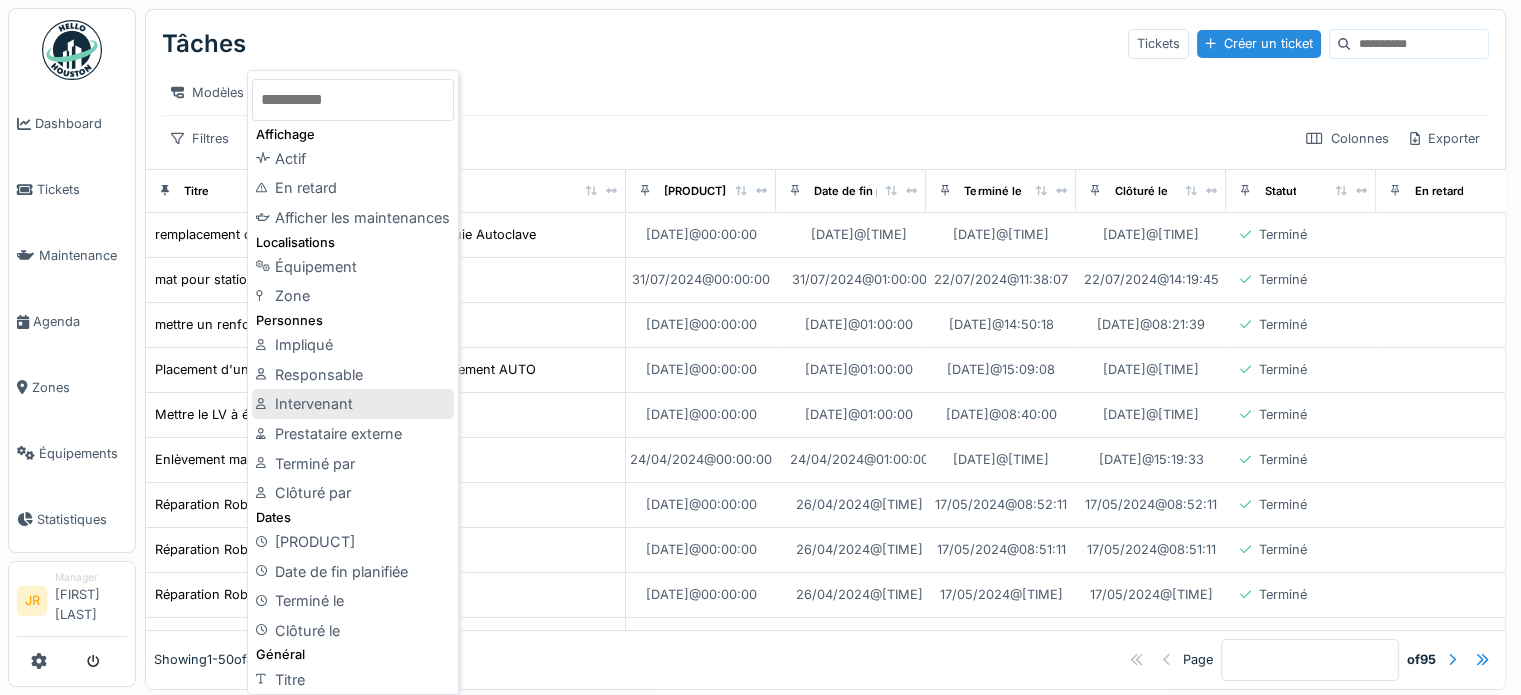 click on "Intervenant" at bounding box center [353, 404] 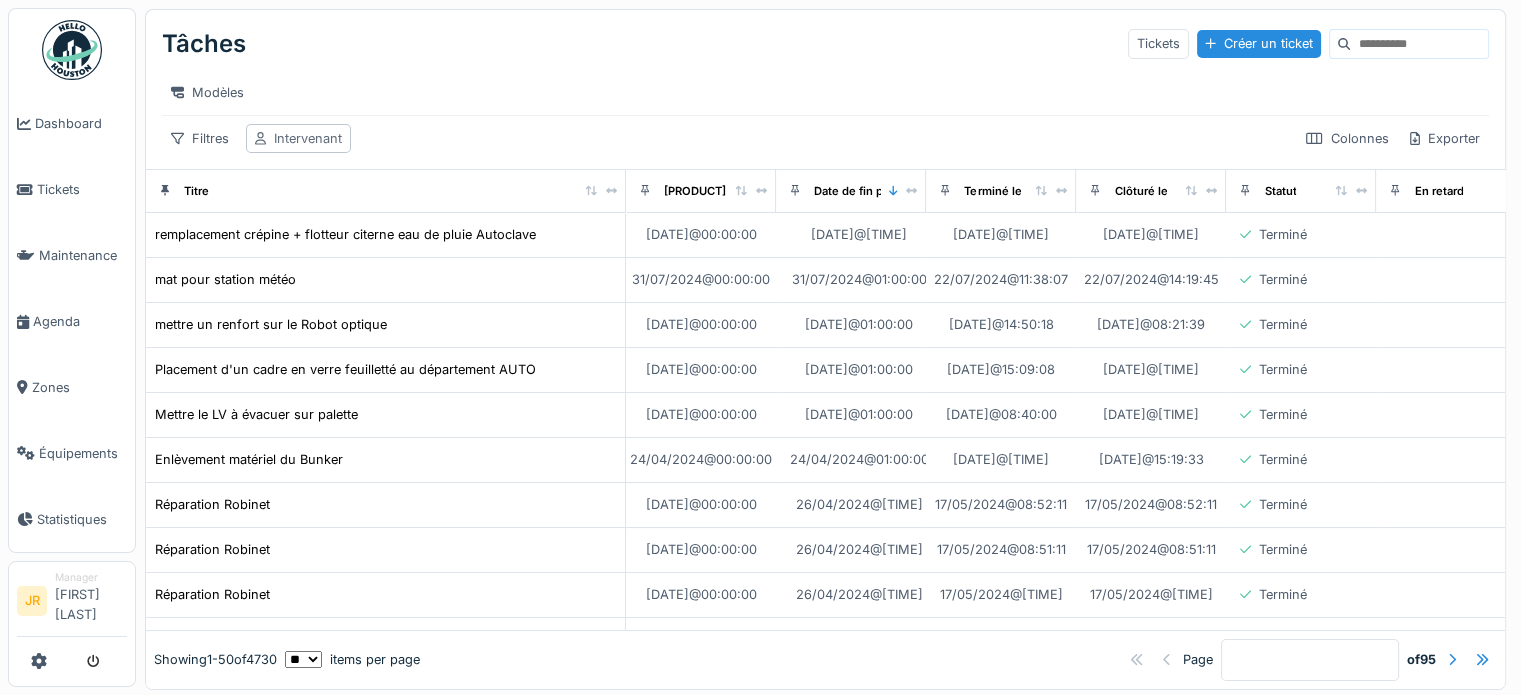 click on "Intervenant" at bounding box center (308, 138) 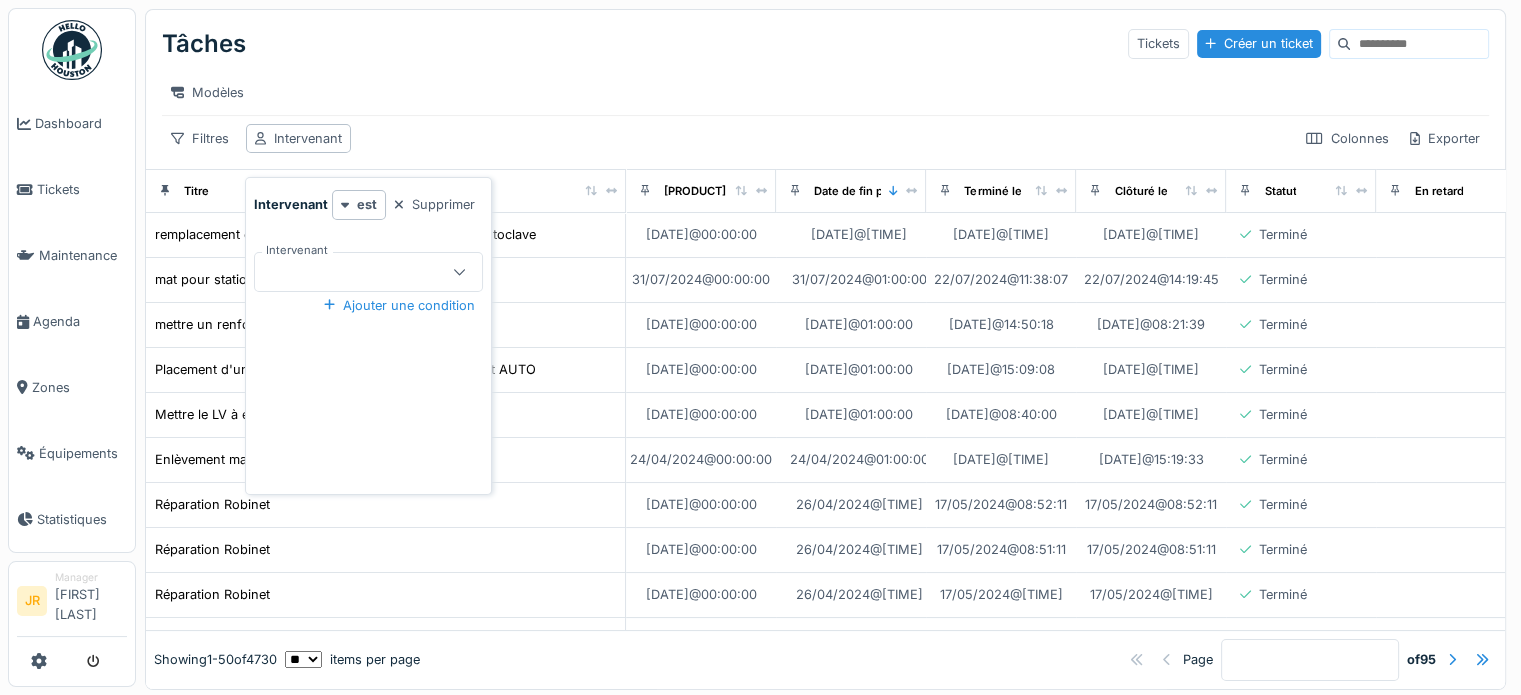 click at bounding box center (357, 272) 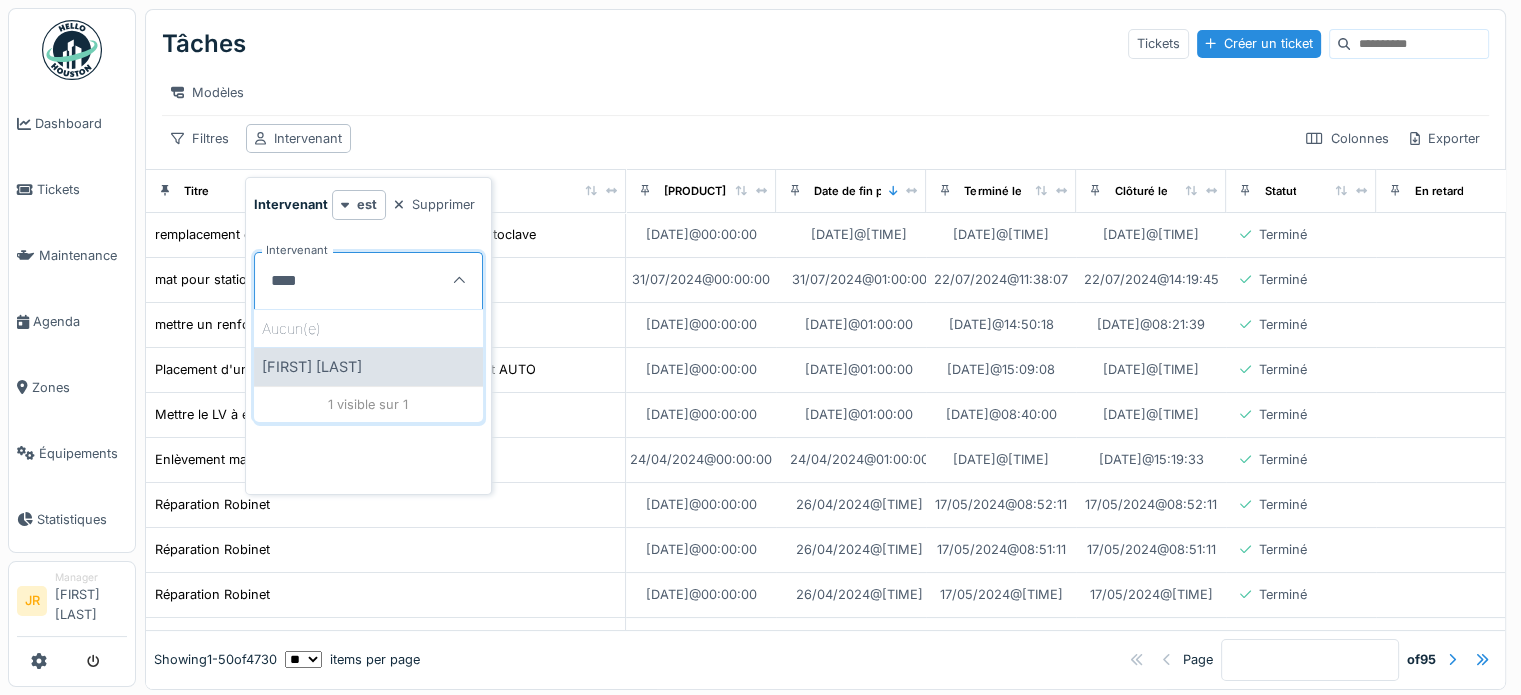 type on "****" 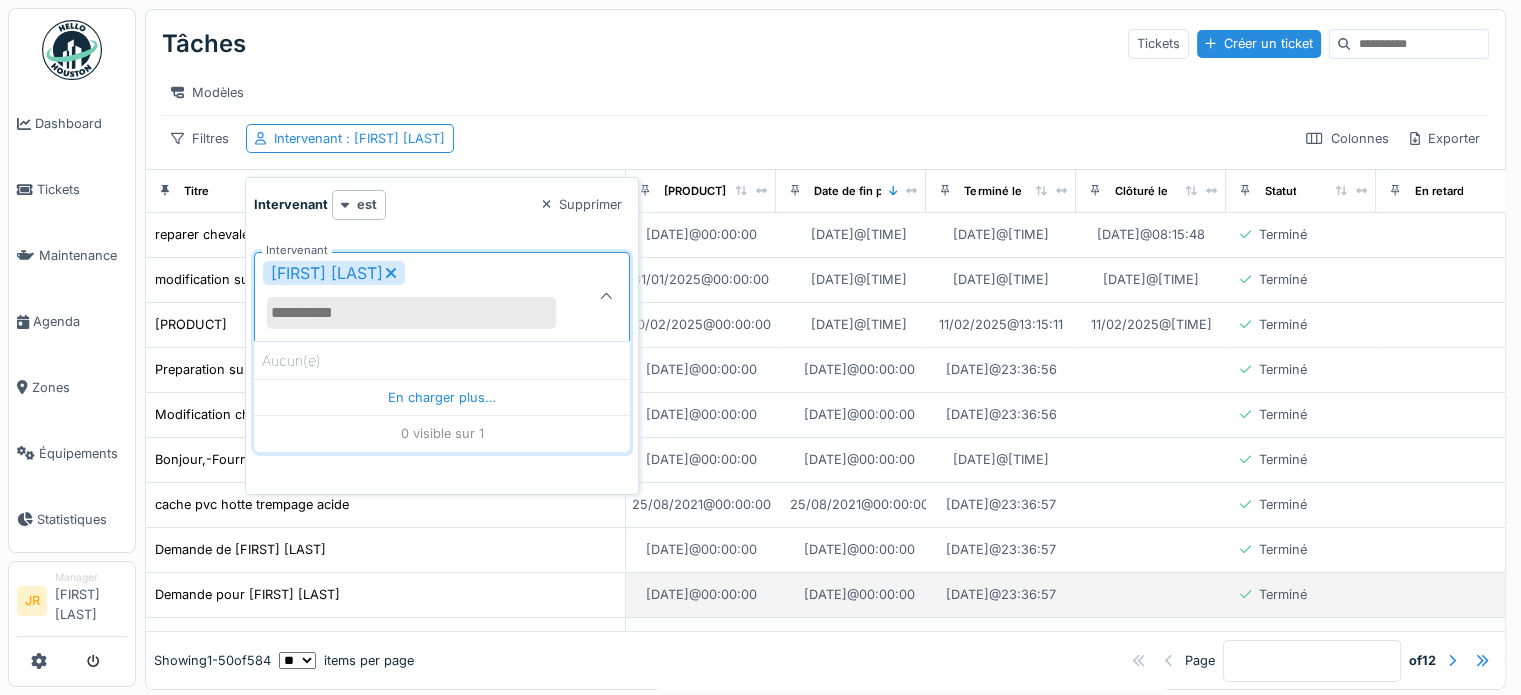 click on "Demande pour Nunzio Vigneri" at bounding box center (386, 595) 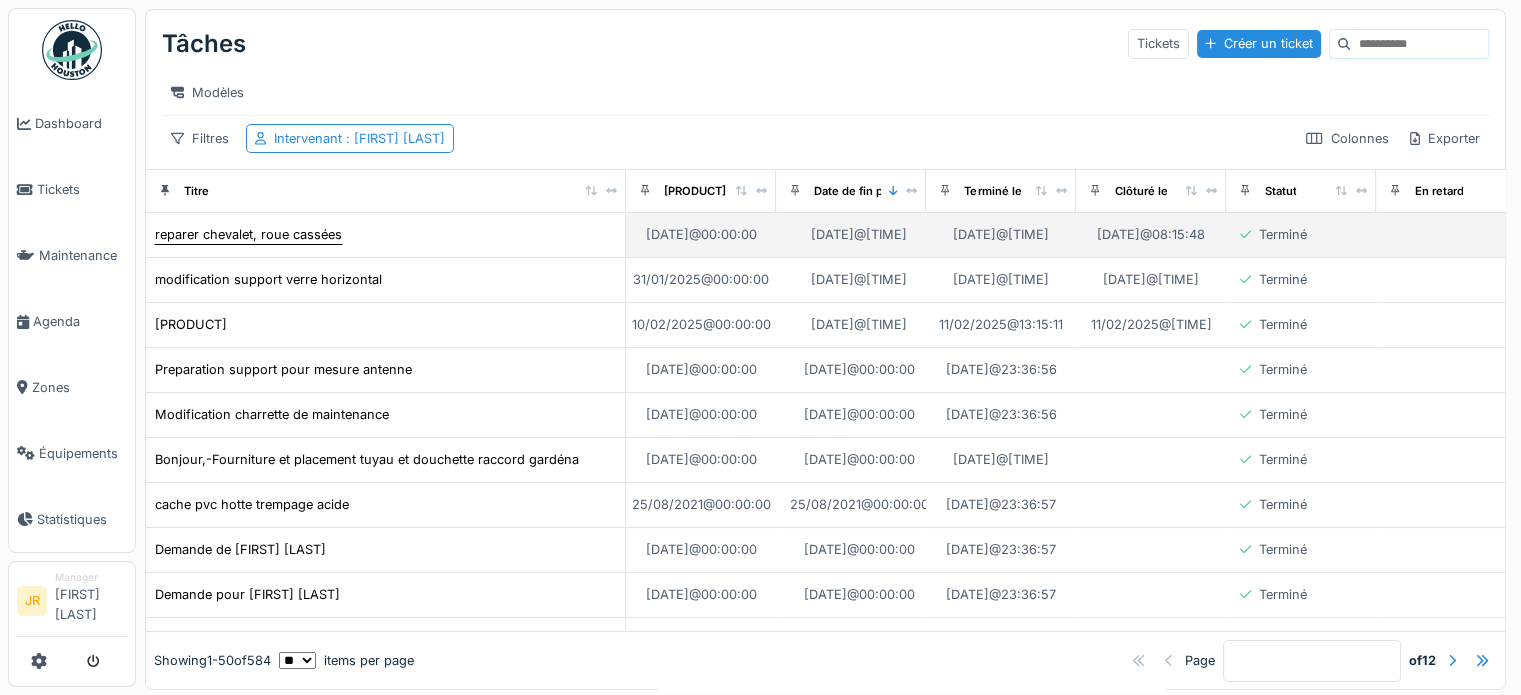 click on "reparer chevalet, roue cassées" at bounding box center [248, 234] 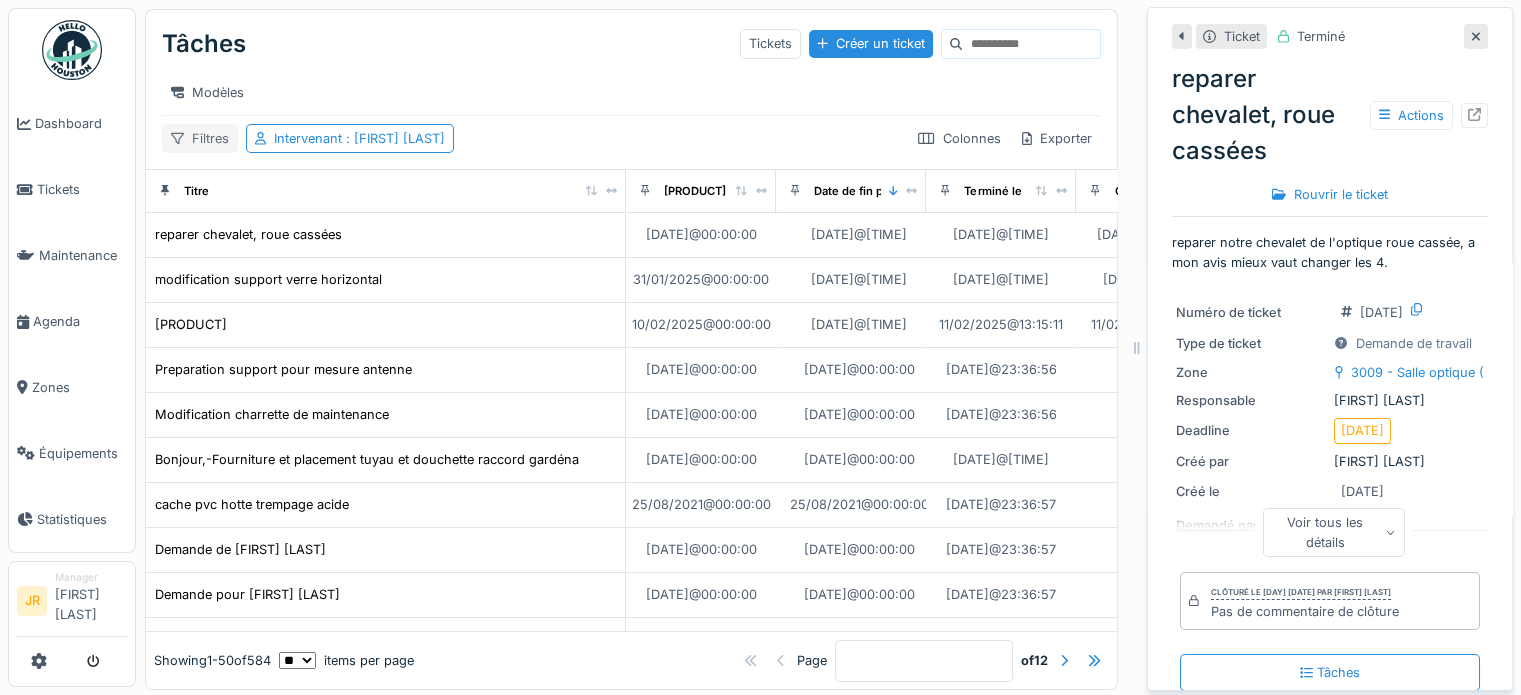 click on "Filtres" at bounding box center [200, 138] 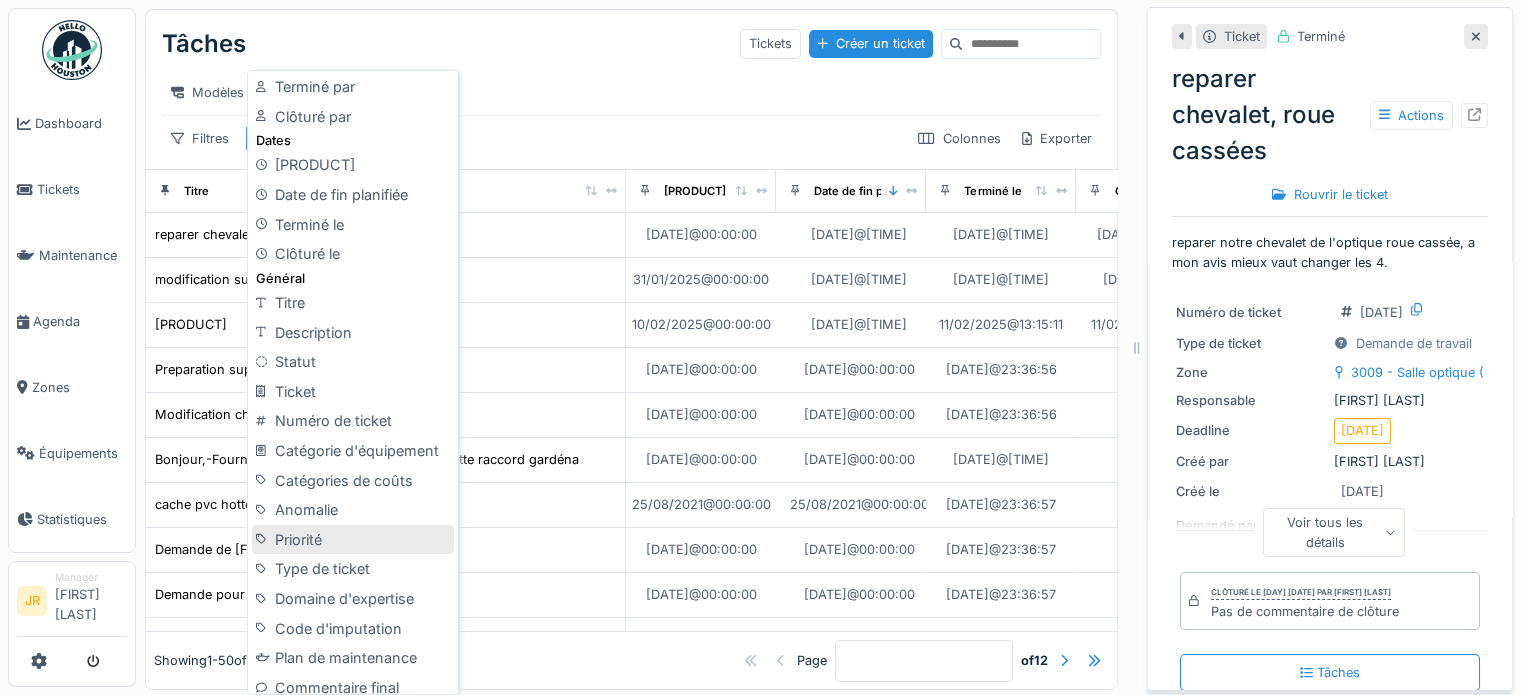 scroll, scrollTop: 358, scrollLeft: 0, axis: vertical 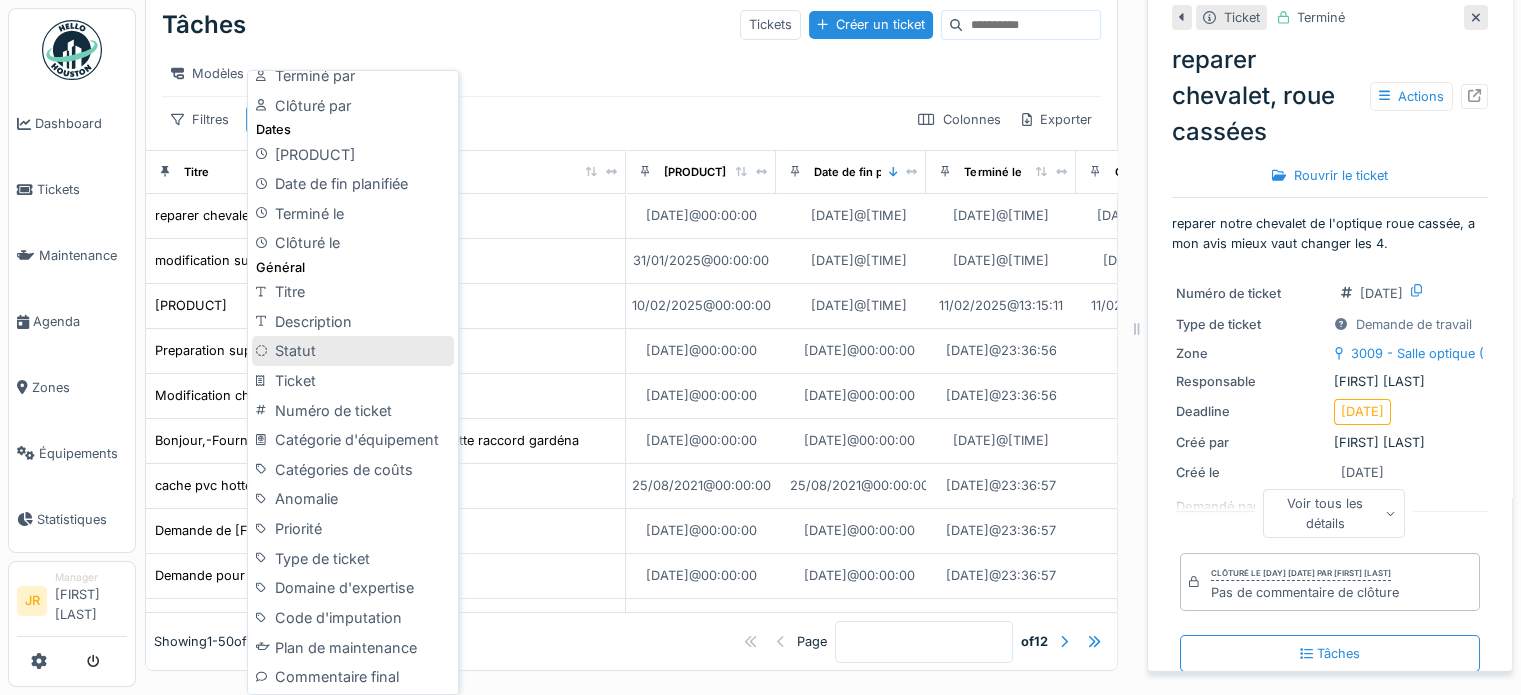 click on "Statut" at bounding box center [353, 351] 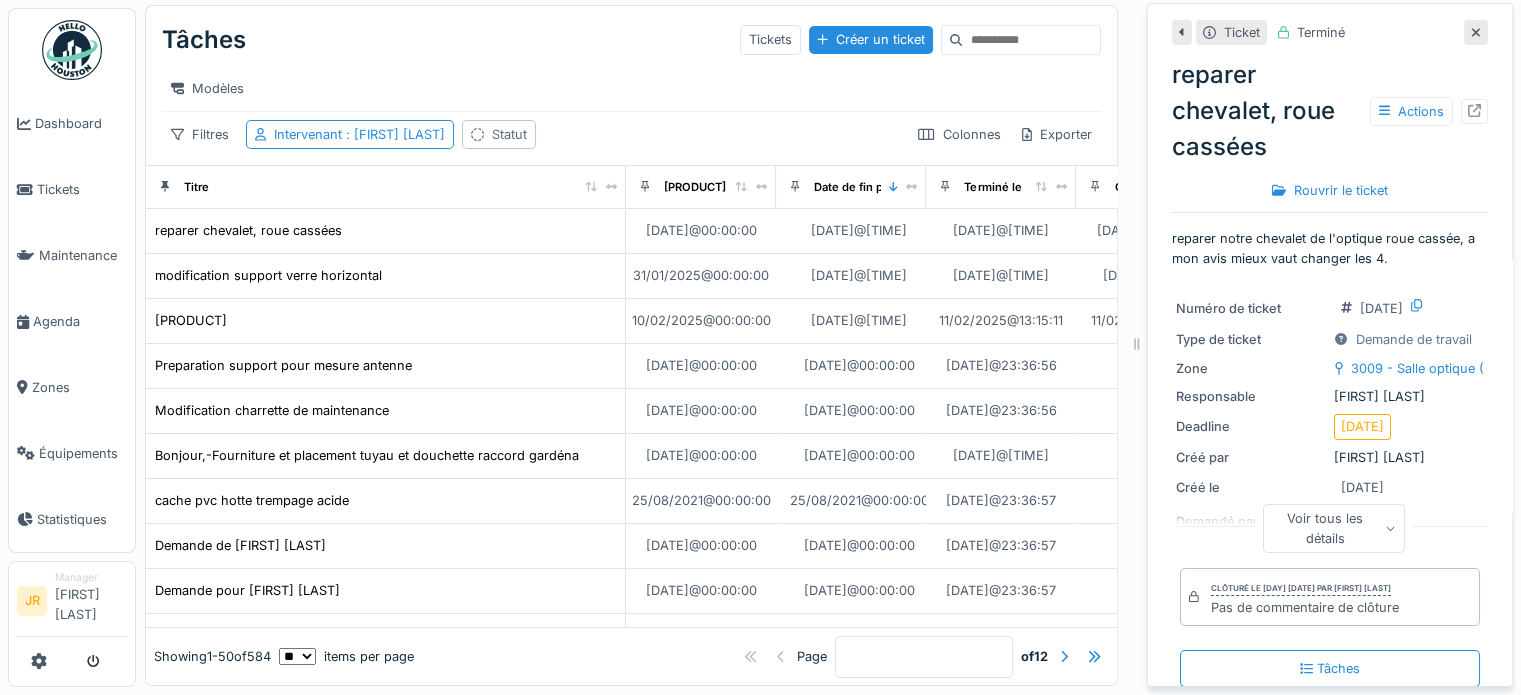 click on "Statut" at bounding box center (509, 134) 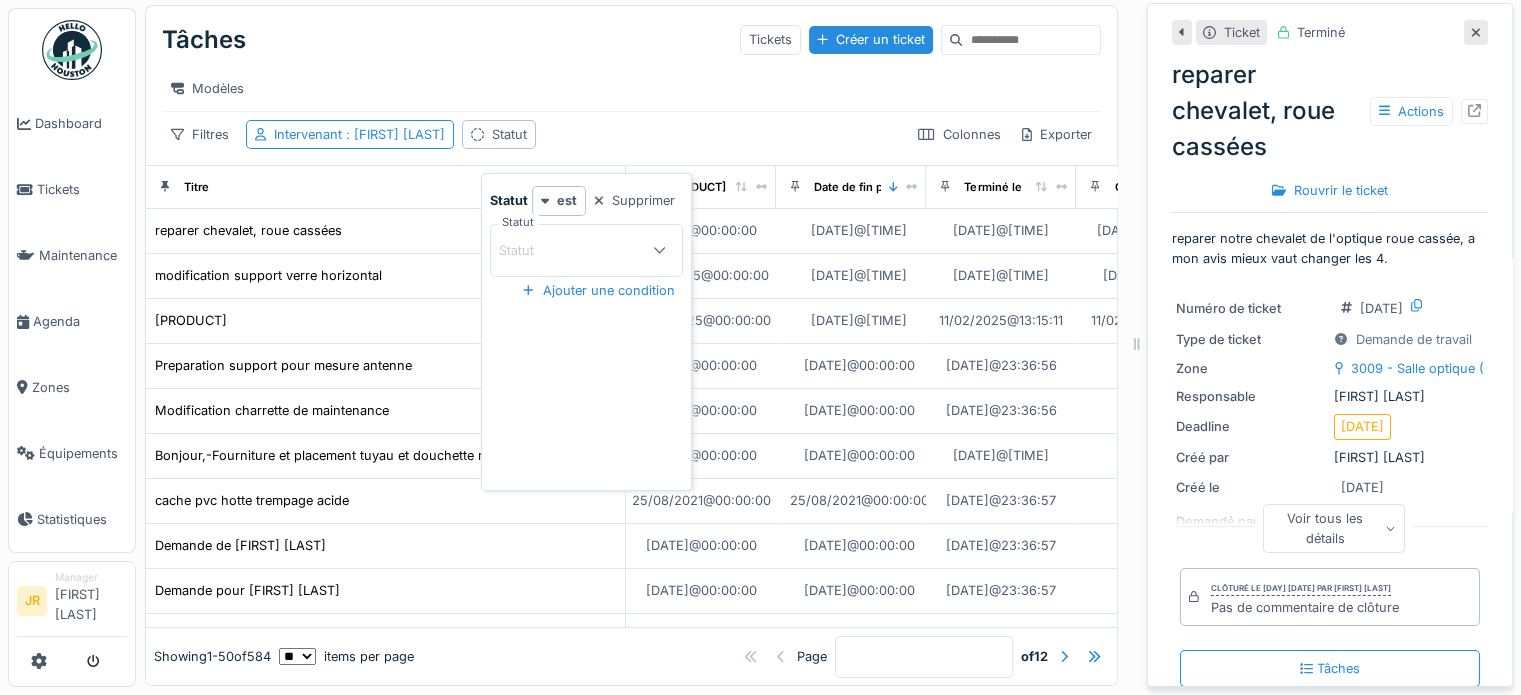 click on "Statut" at bounding box center [577, 250] 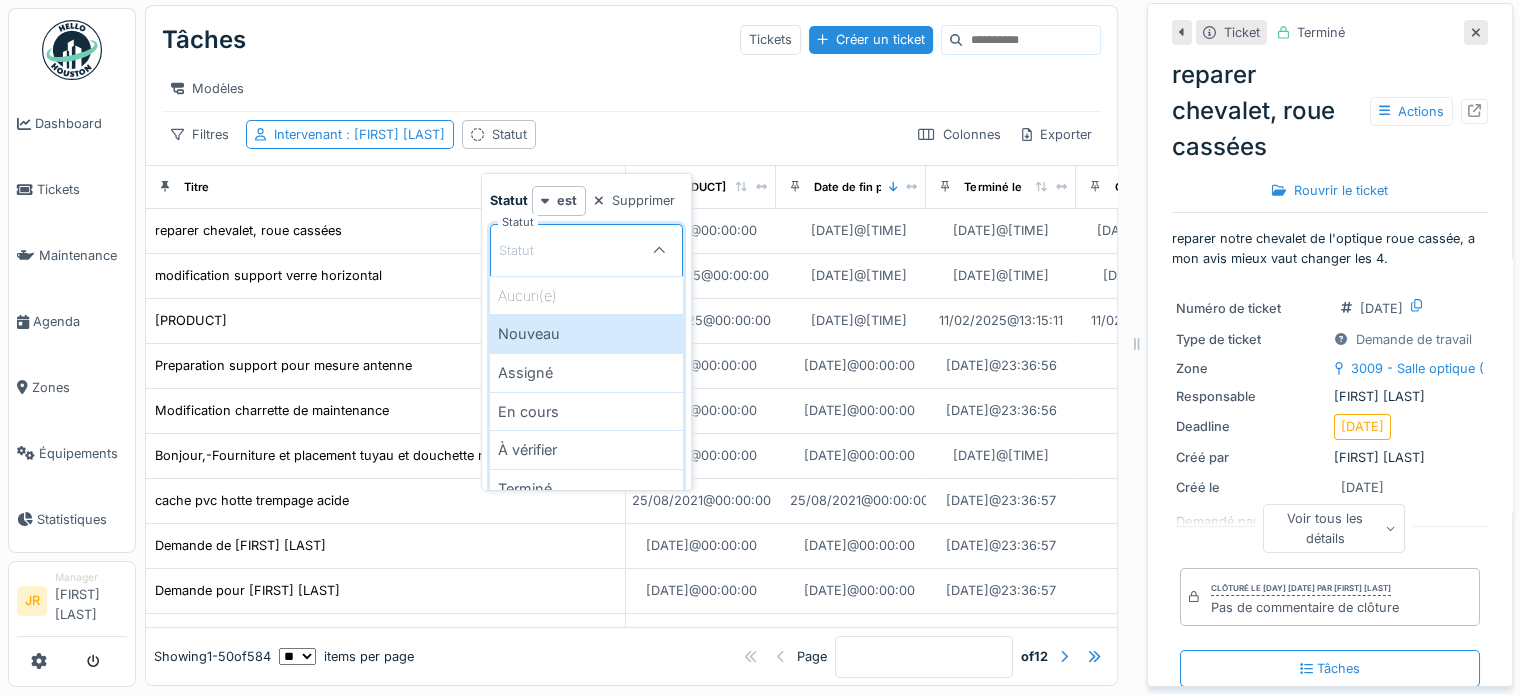 scroll, scrollTop: 0, scrollLeft: 0, axis: both 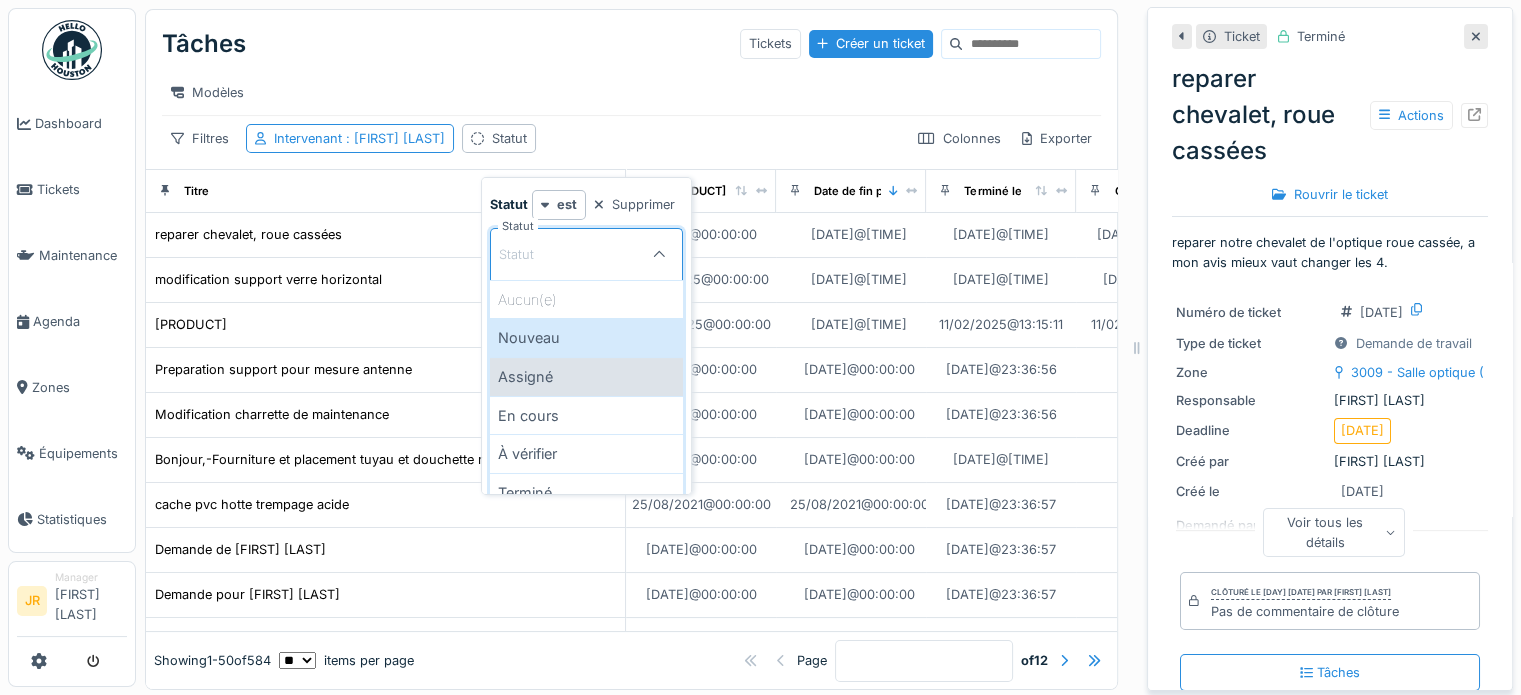 click on "Assigné" at bounding box center (586, 376) 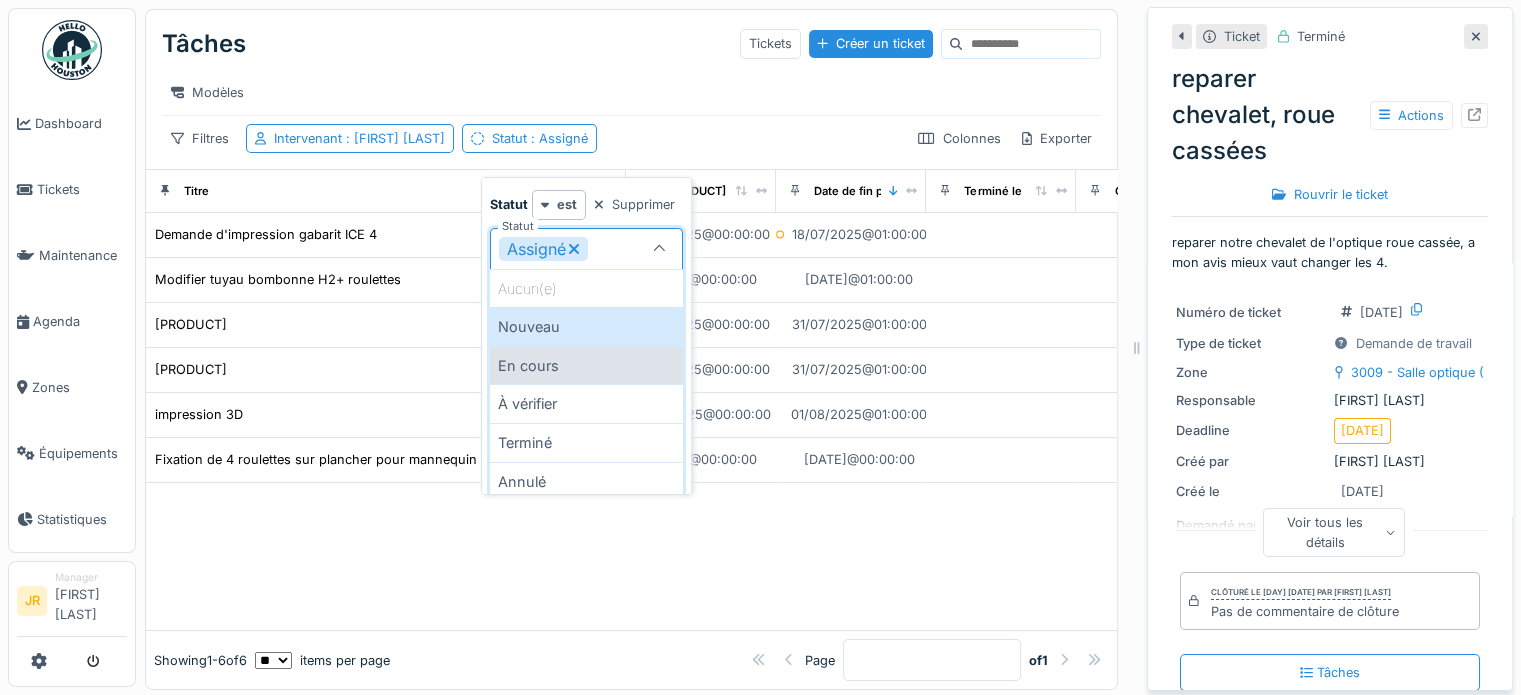 click on "En cours" at bounding box center [586, 365] 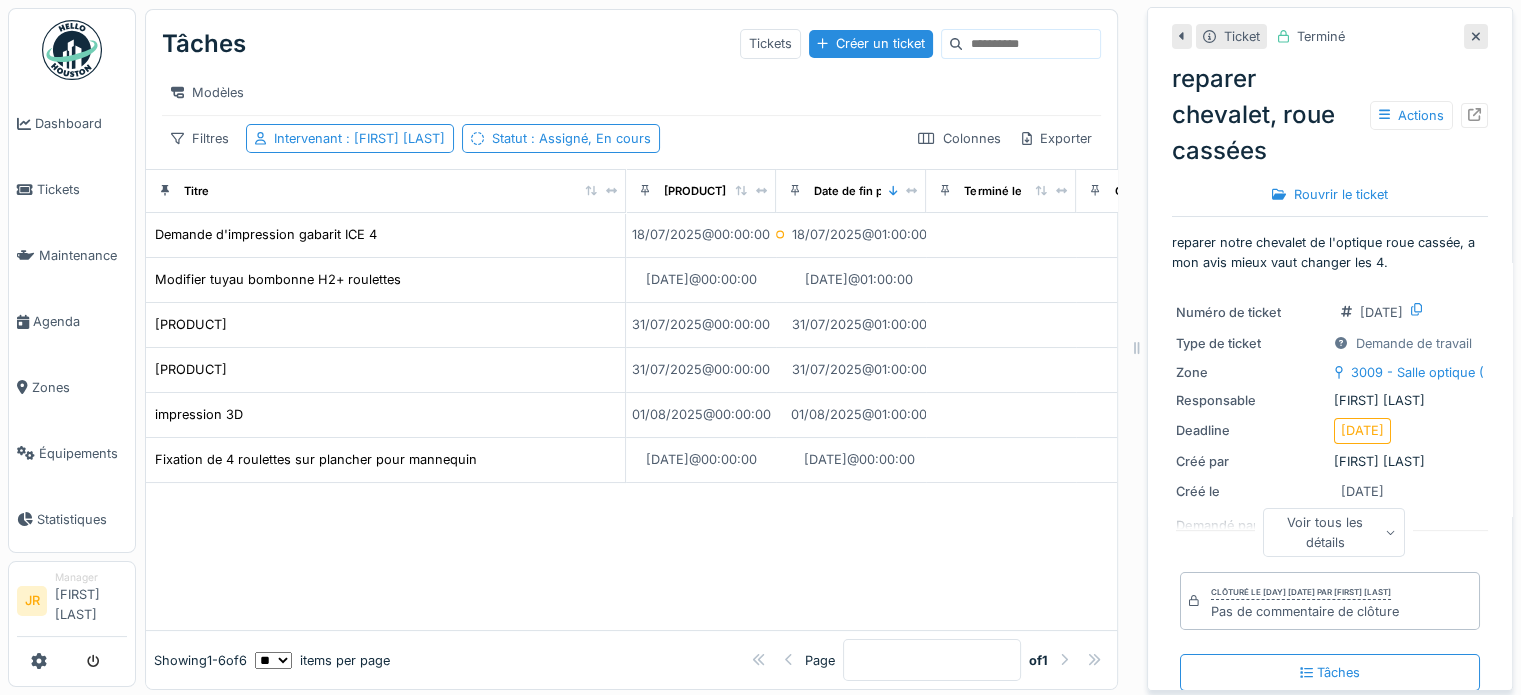 click at bounding box center [631, 557] 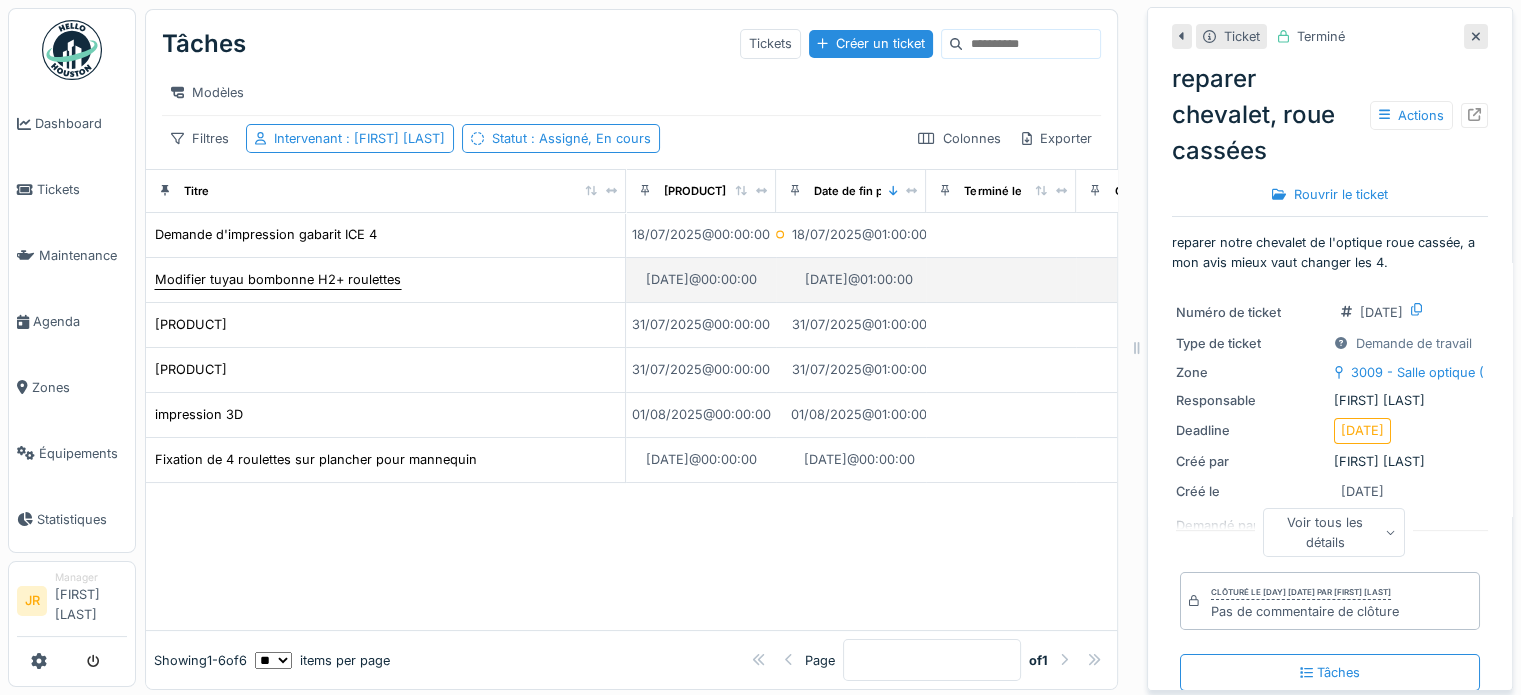 click on "Modifier tuyau bombonne H2+ roulettes" at bounding box center [278, 279] 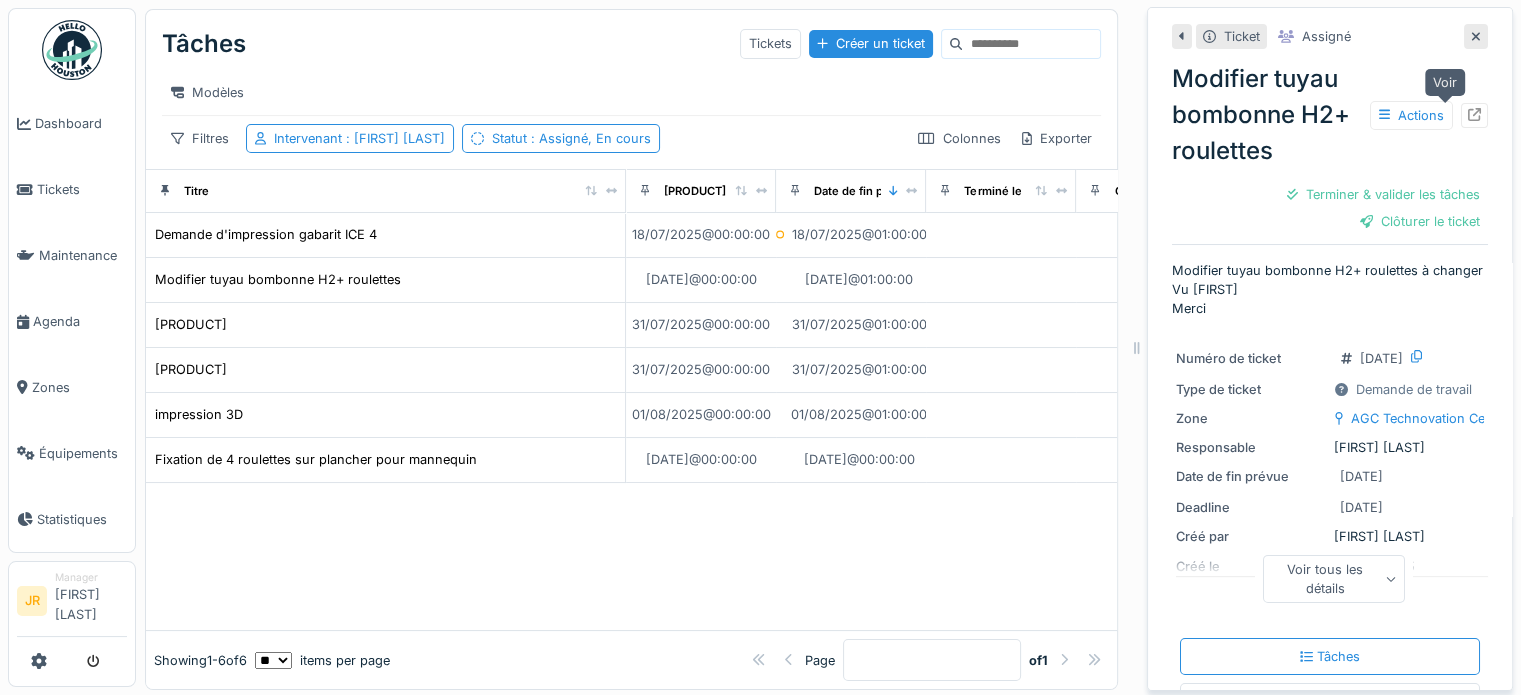 click at bounding box center [1474, 115] 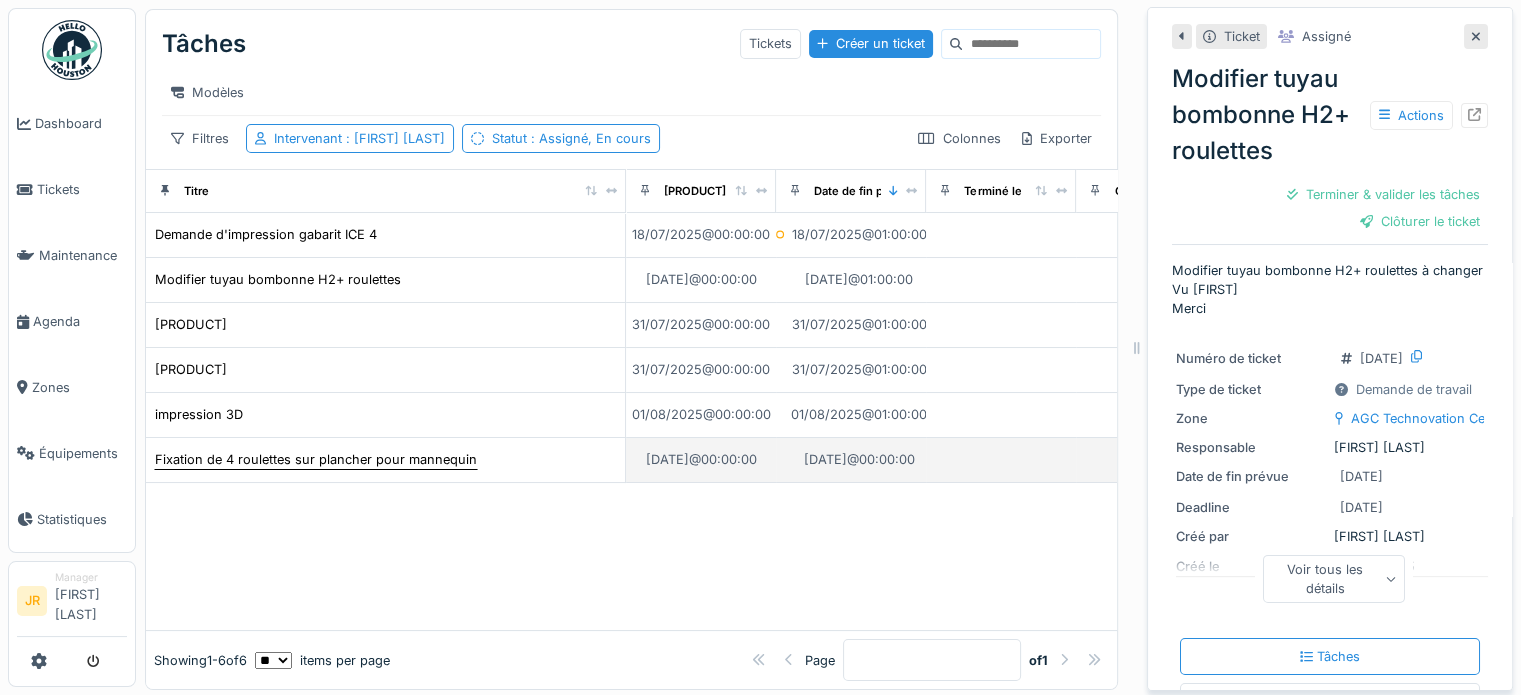click on "Fixation de 4 roulettes sur plancher pour mannequin" at bounding box center (316, 459) 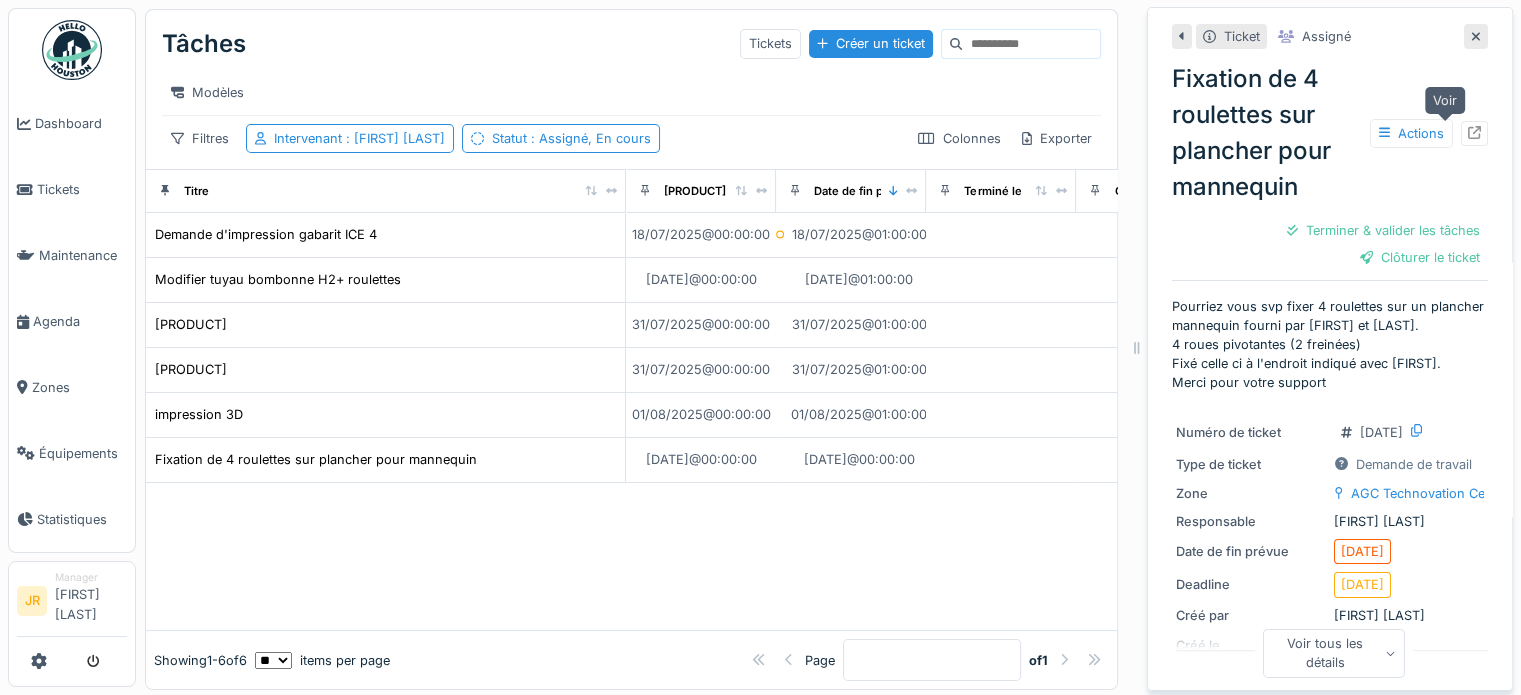 click at bounding box center (1474, 133) 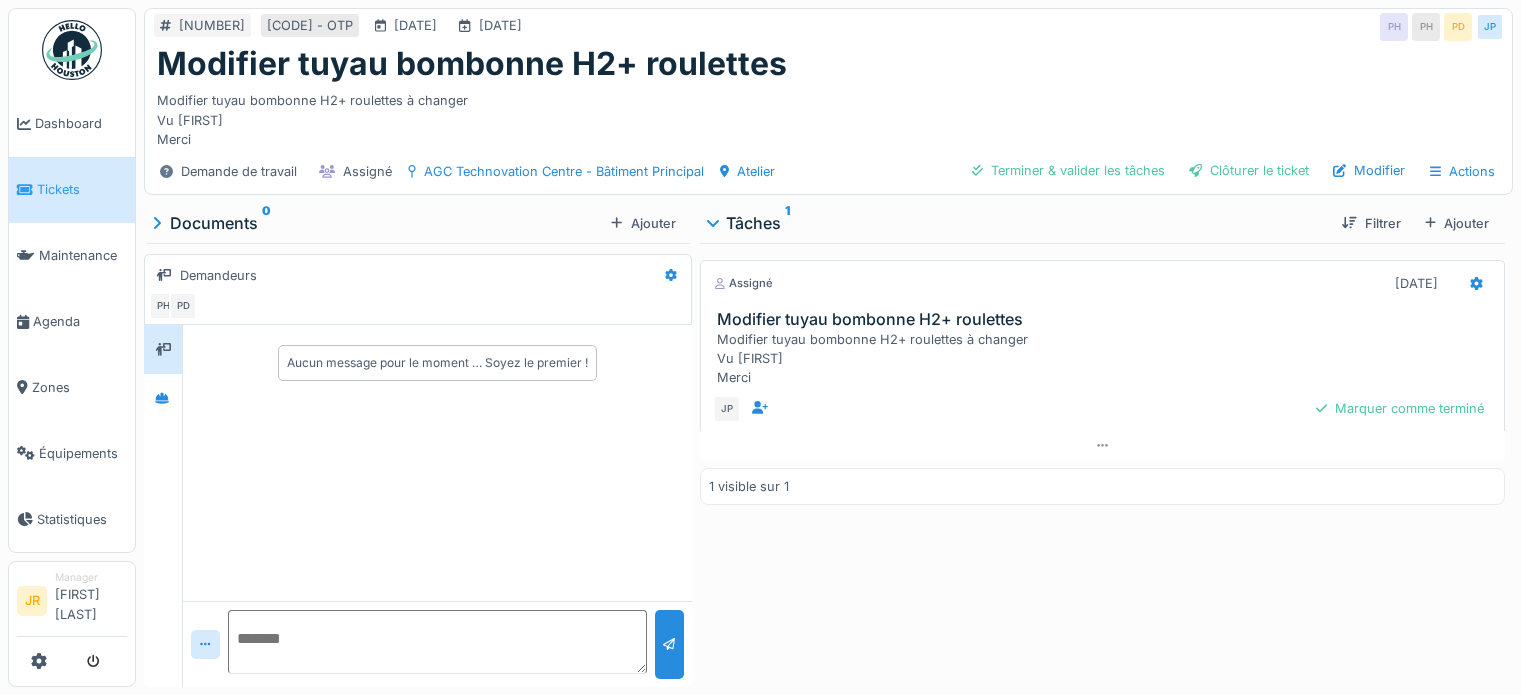 scroll, scrollTop: 0, scrollLeft: 0, axis: both 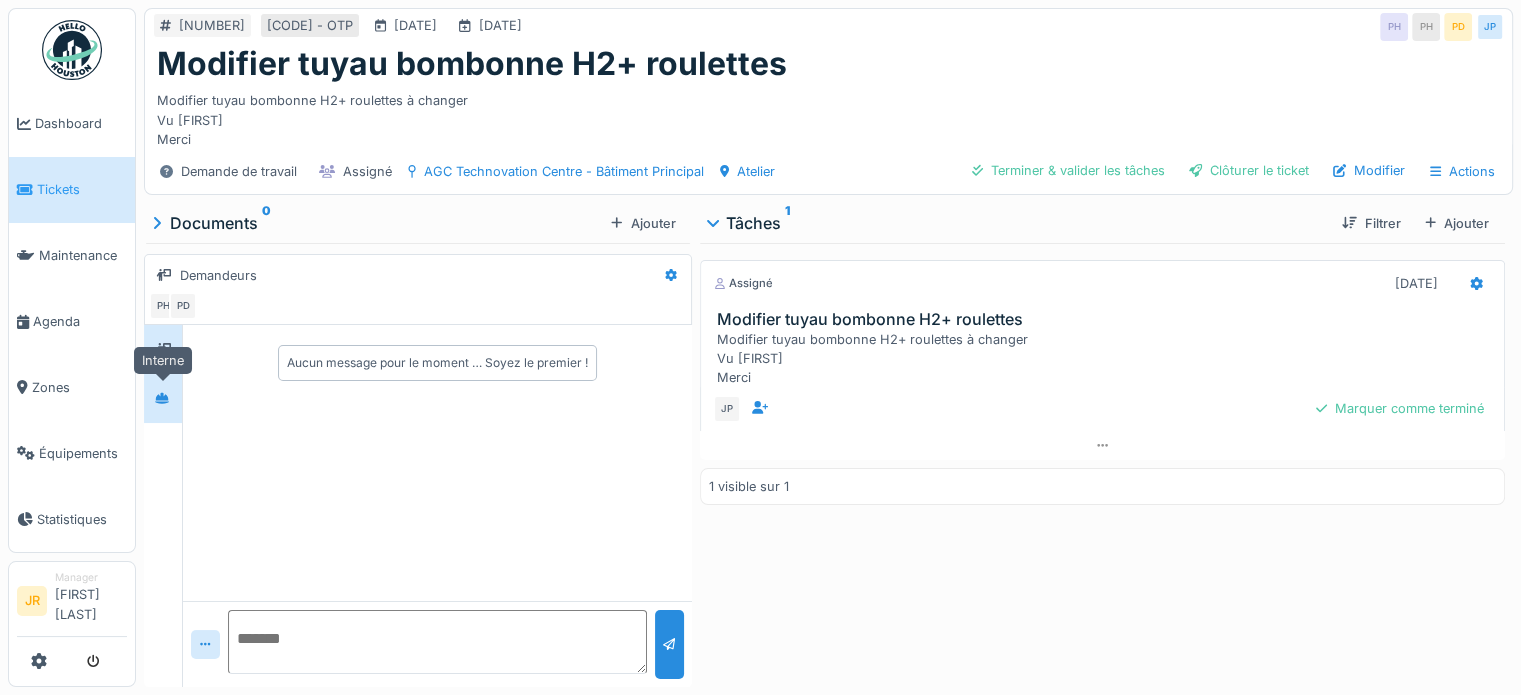 click at bounding box center (162, 398) 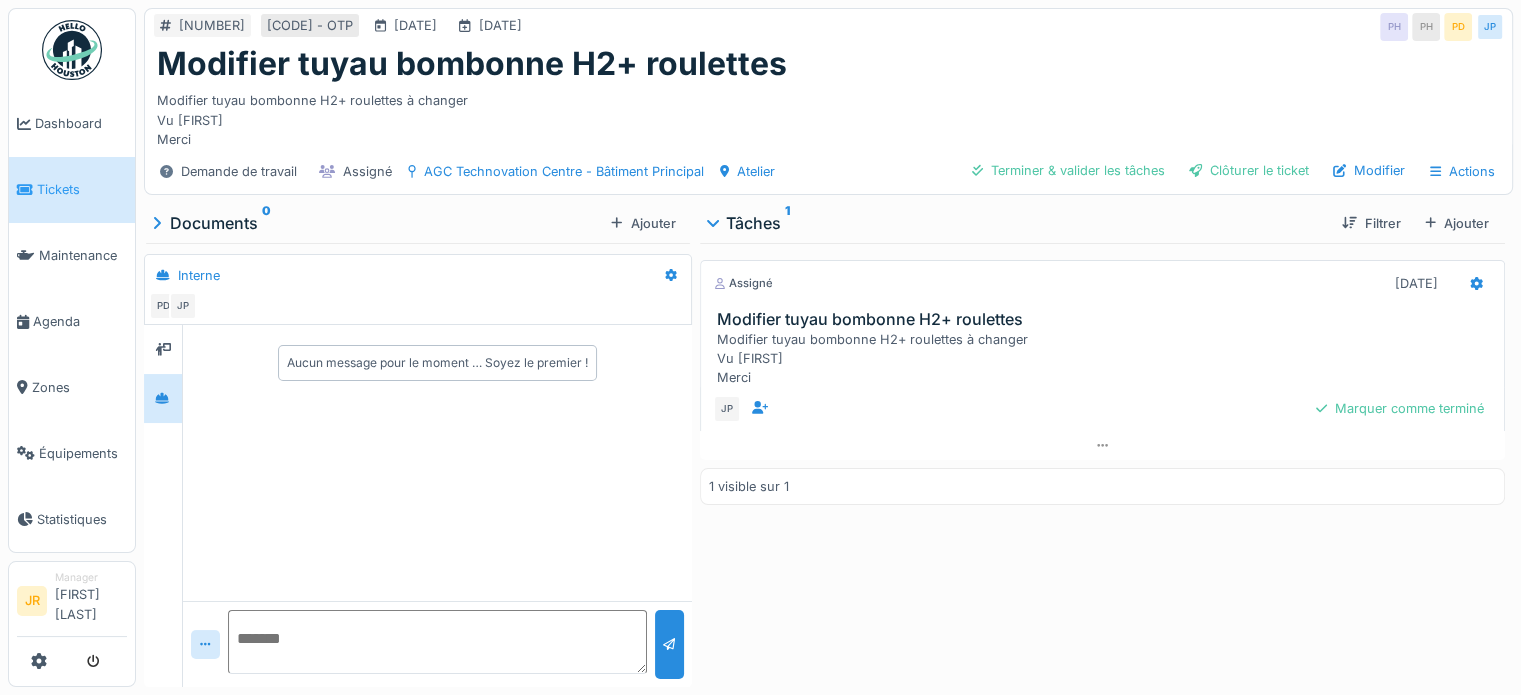 click at bounding box center (437, 642) 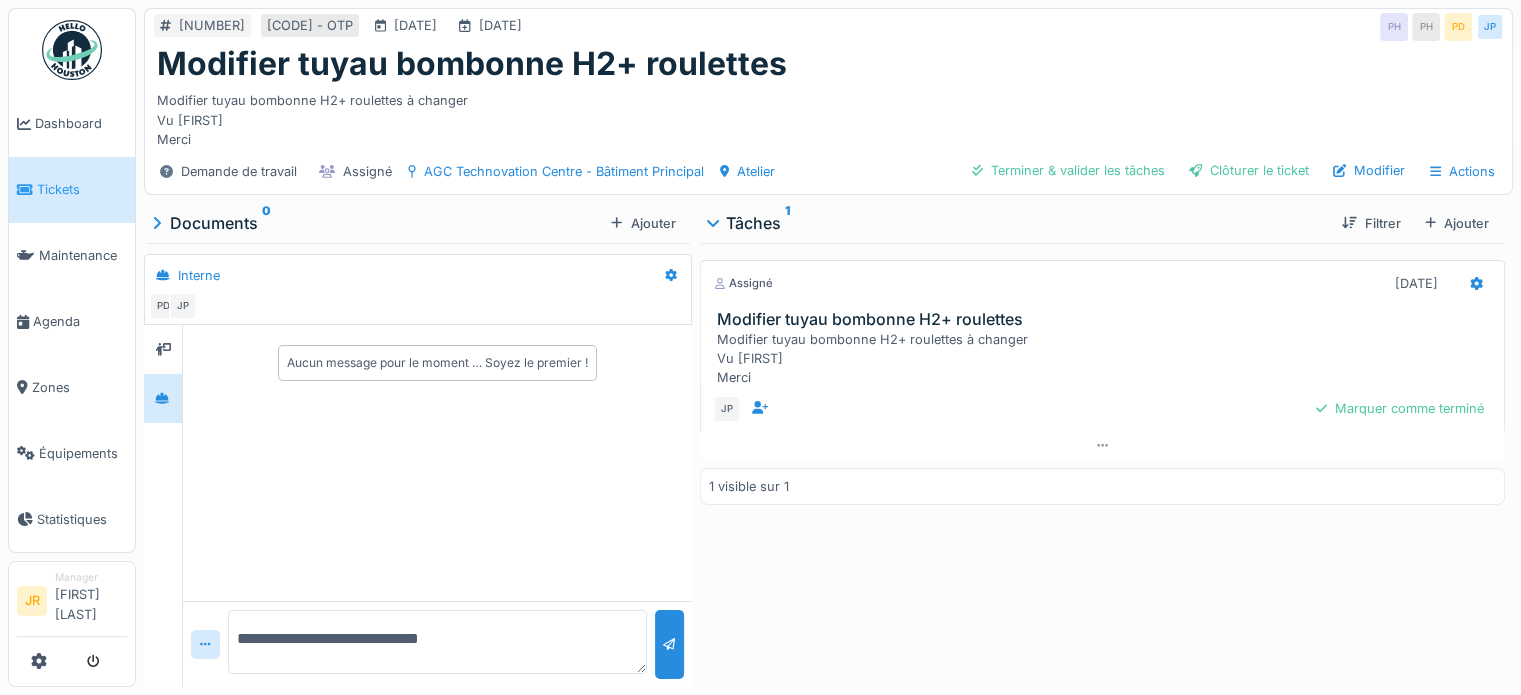 paste on "**********" 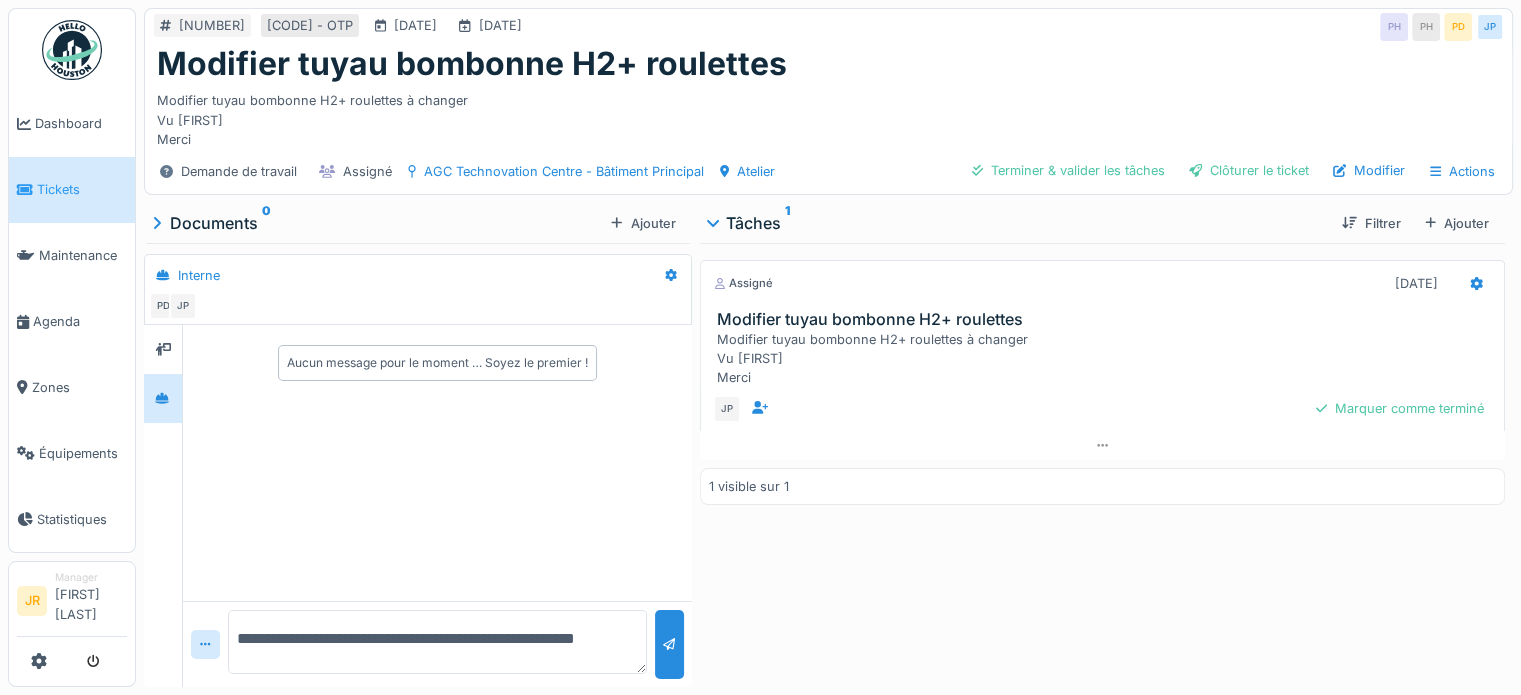 type on "**********" 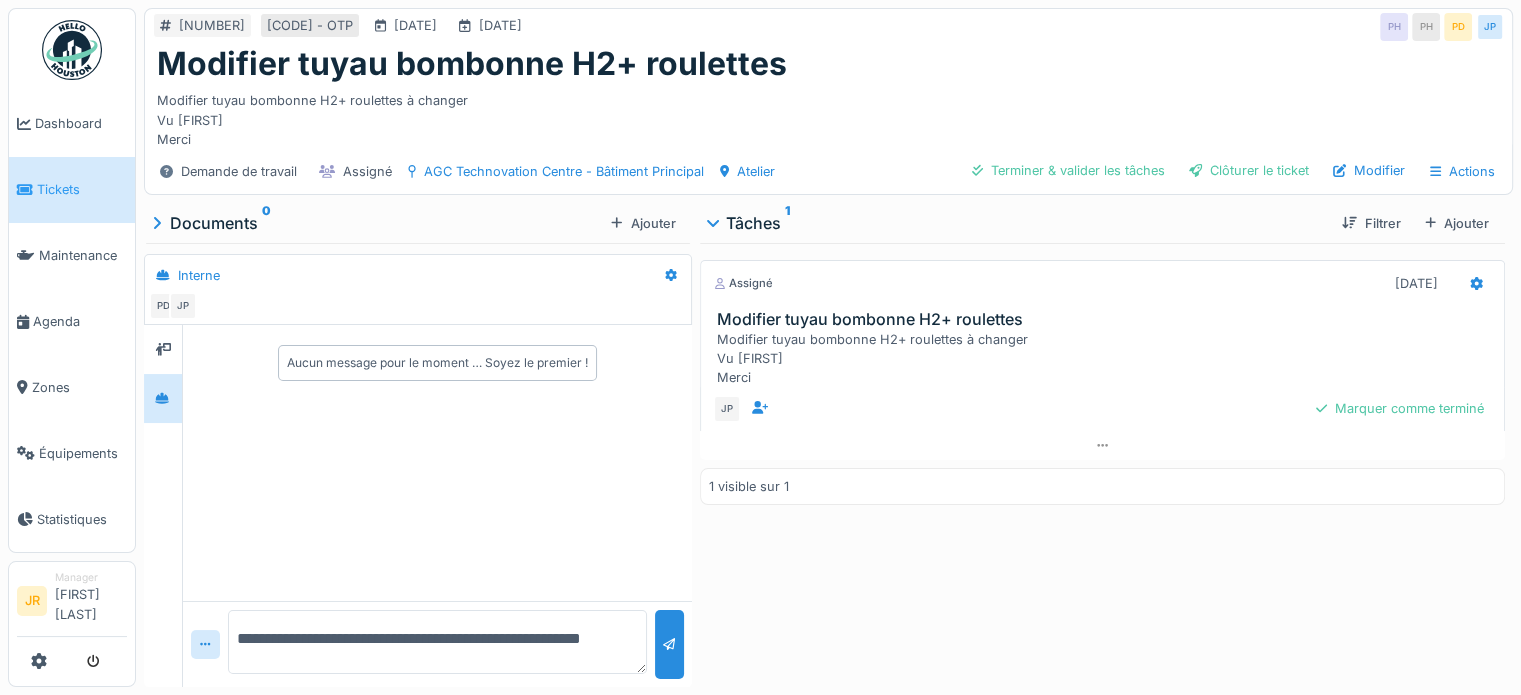scroll, scrollTop: 0, scrollLeft: 0, axis: both 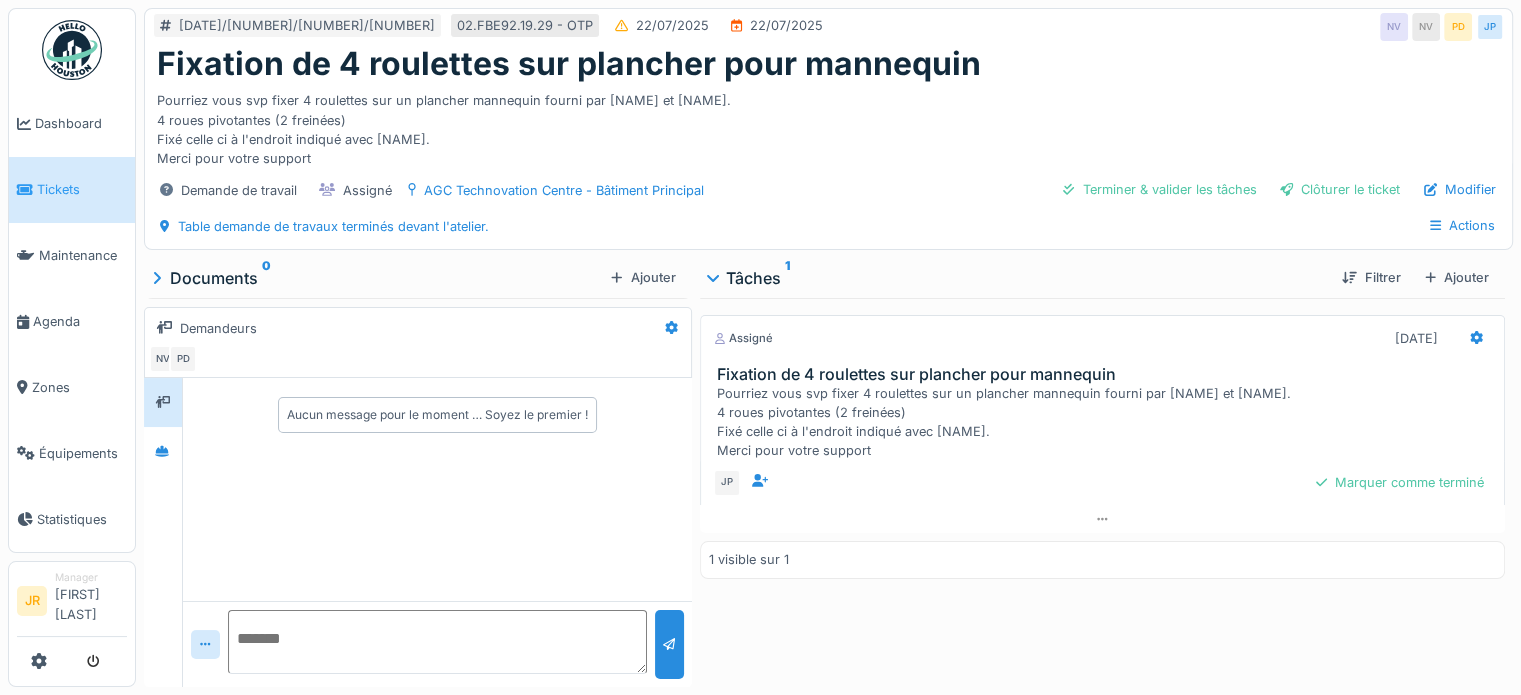 click at bounding box center (437, 642) 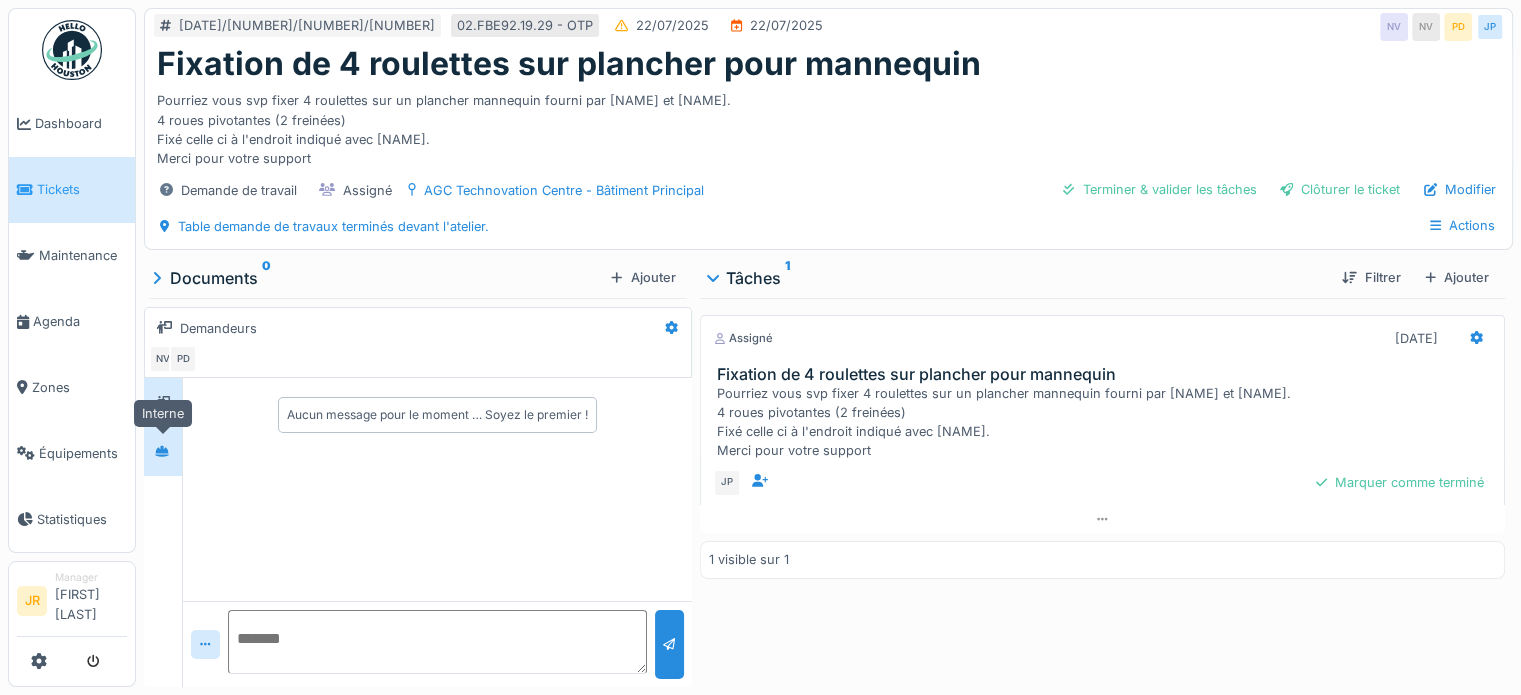 click at bounding box center (162, 451) 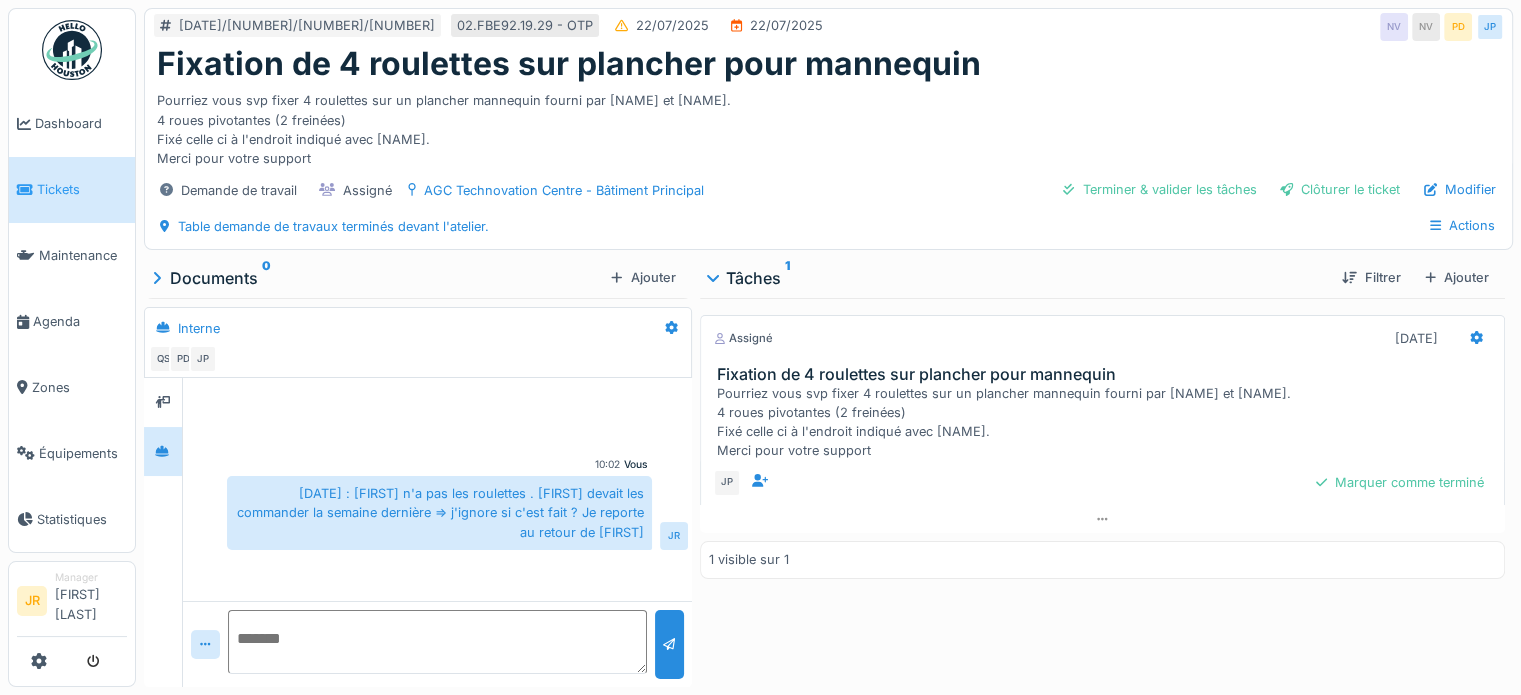 click at bounding box center [437, 642] 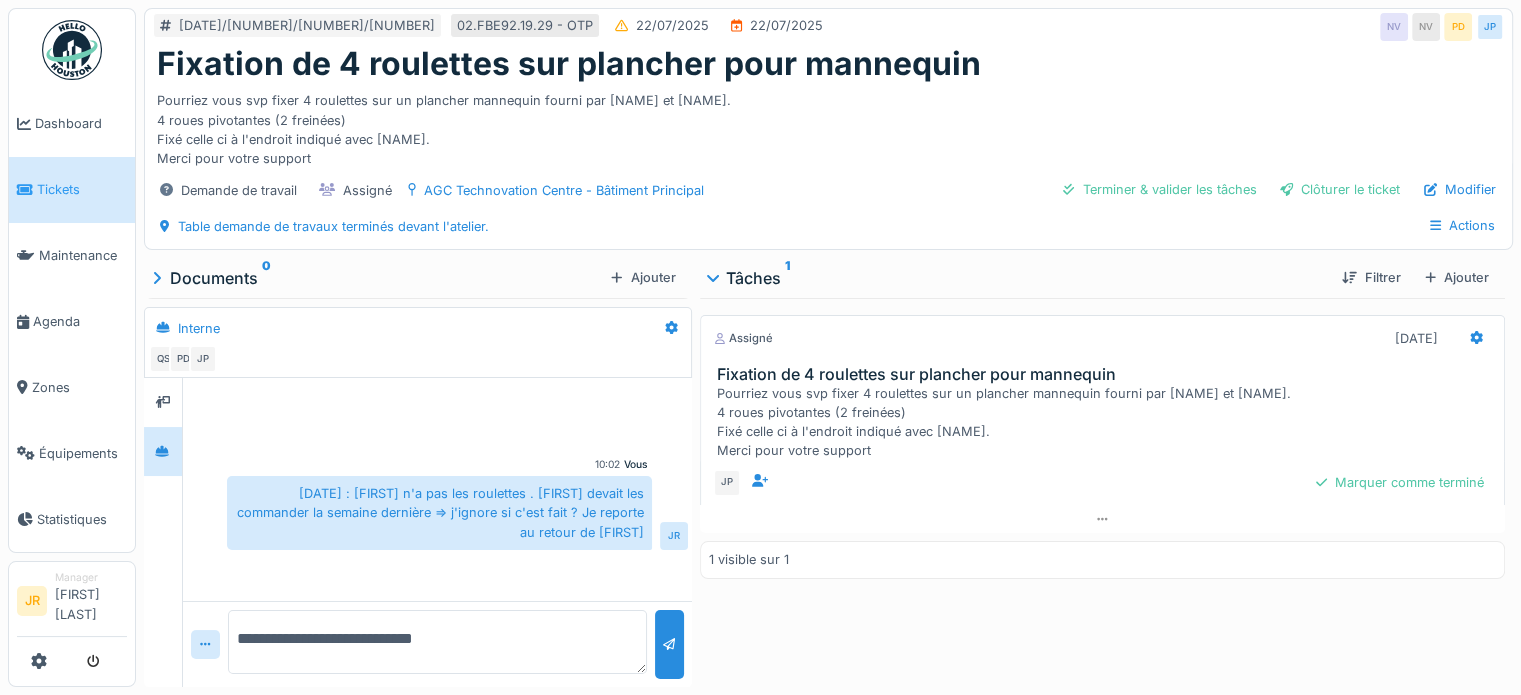 click on "**********" at bounding box center [437, 642] 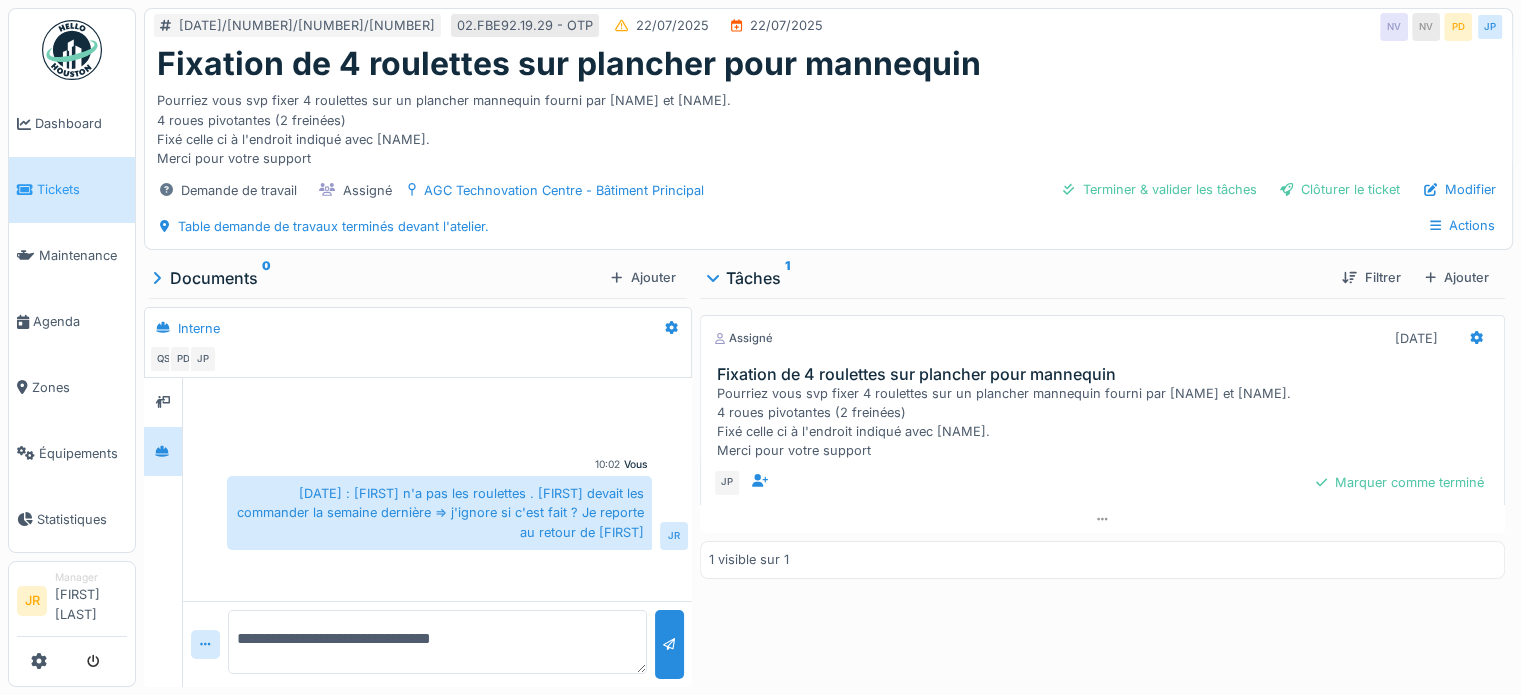 paste on "**********" 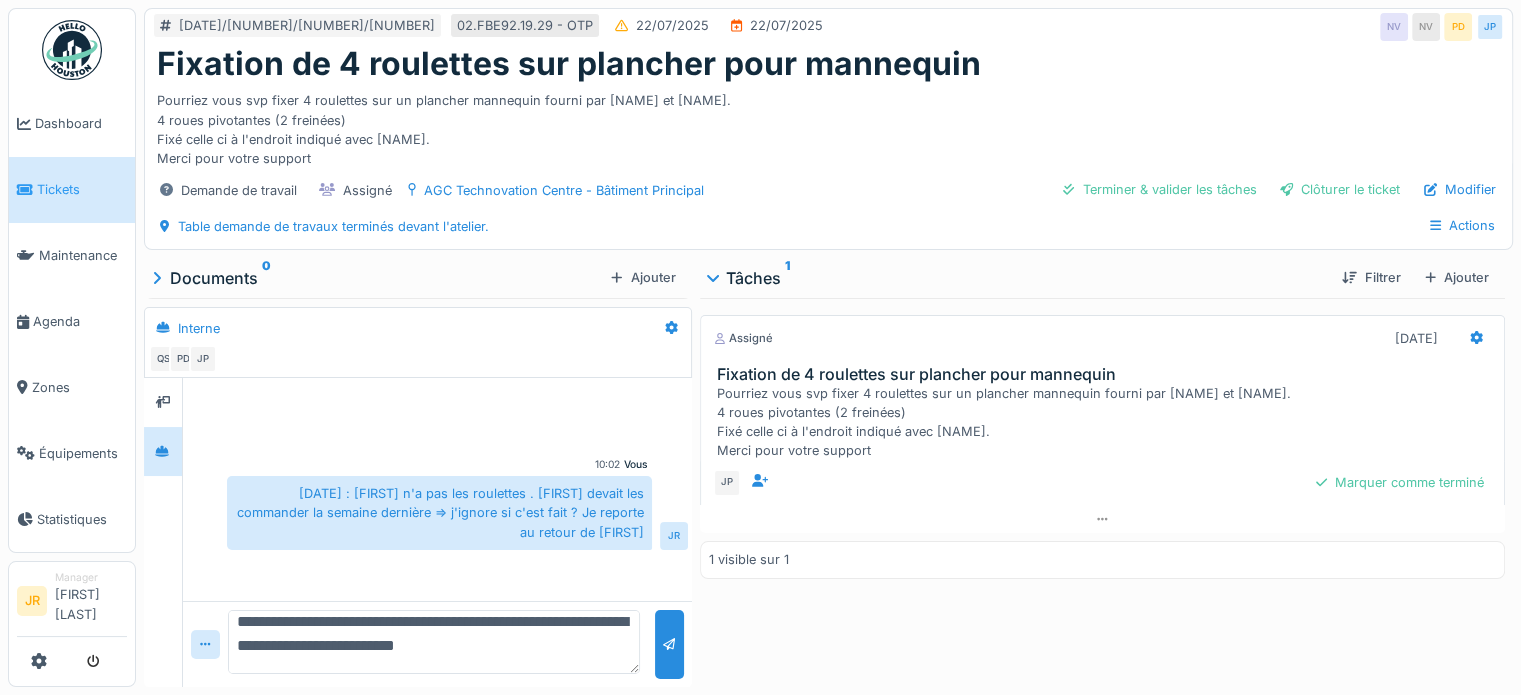 scroll, scrollTop: 23, scrollLeft: 0, axis: vertical 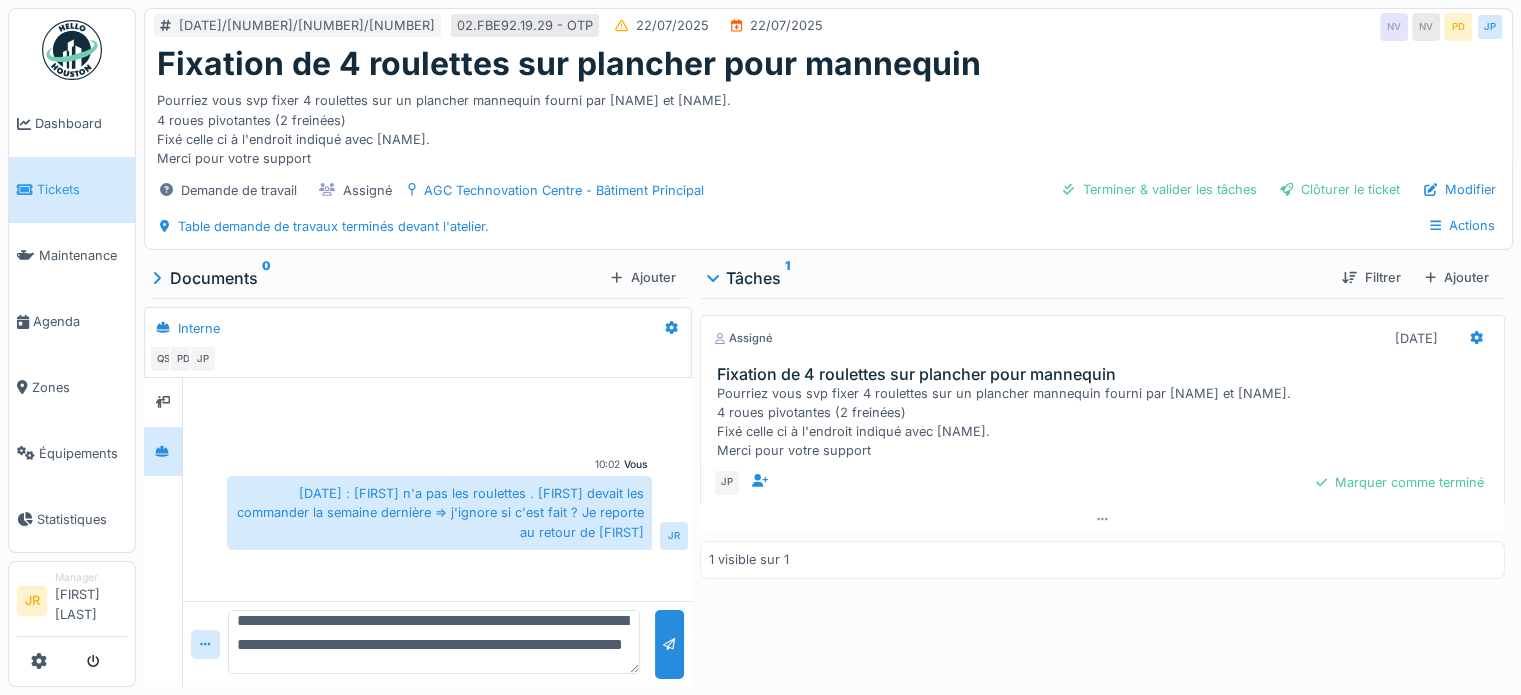 type on "**********" 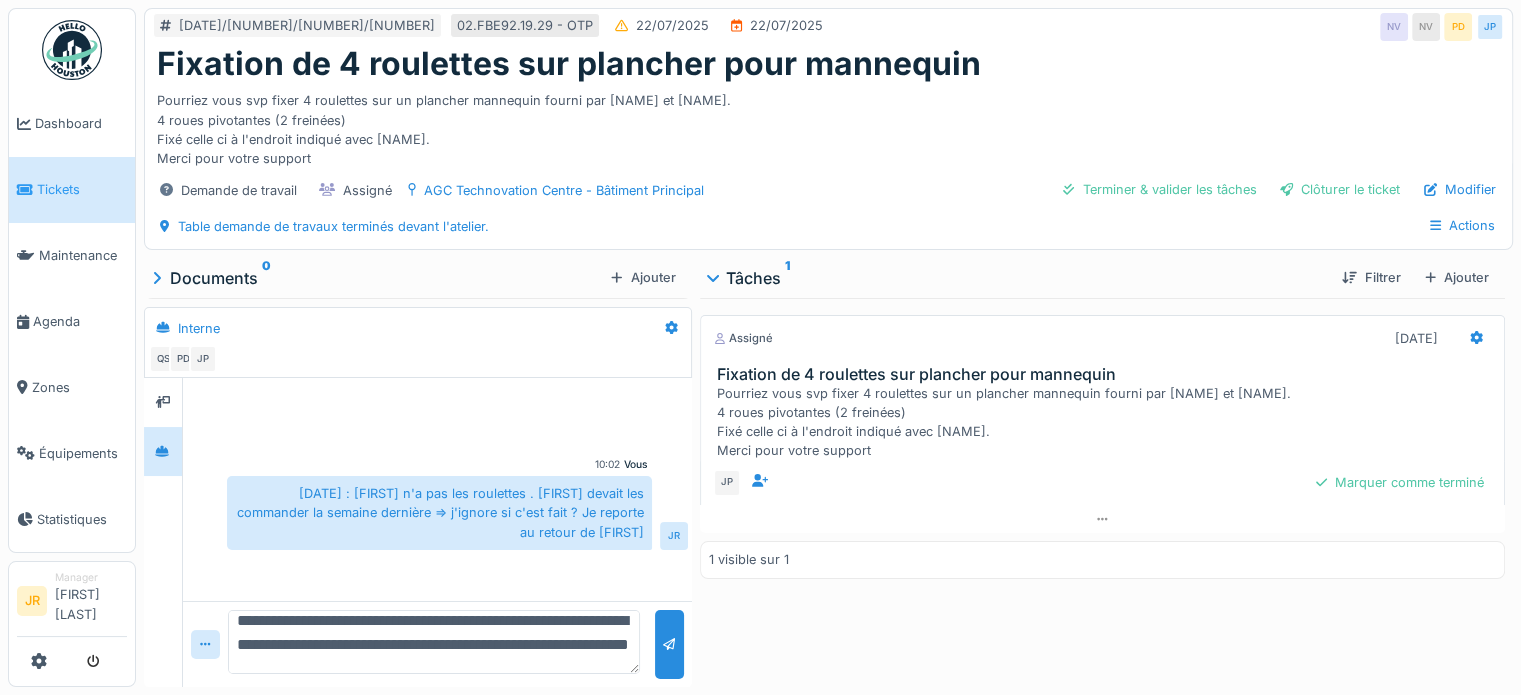 scroll, scrollTop: 0, scrollLeft: 0, axis: both 